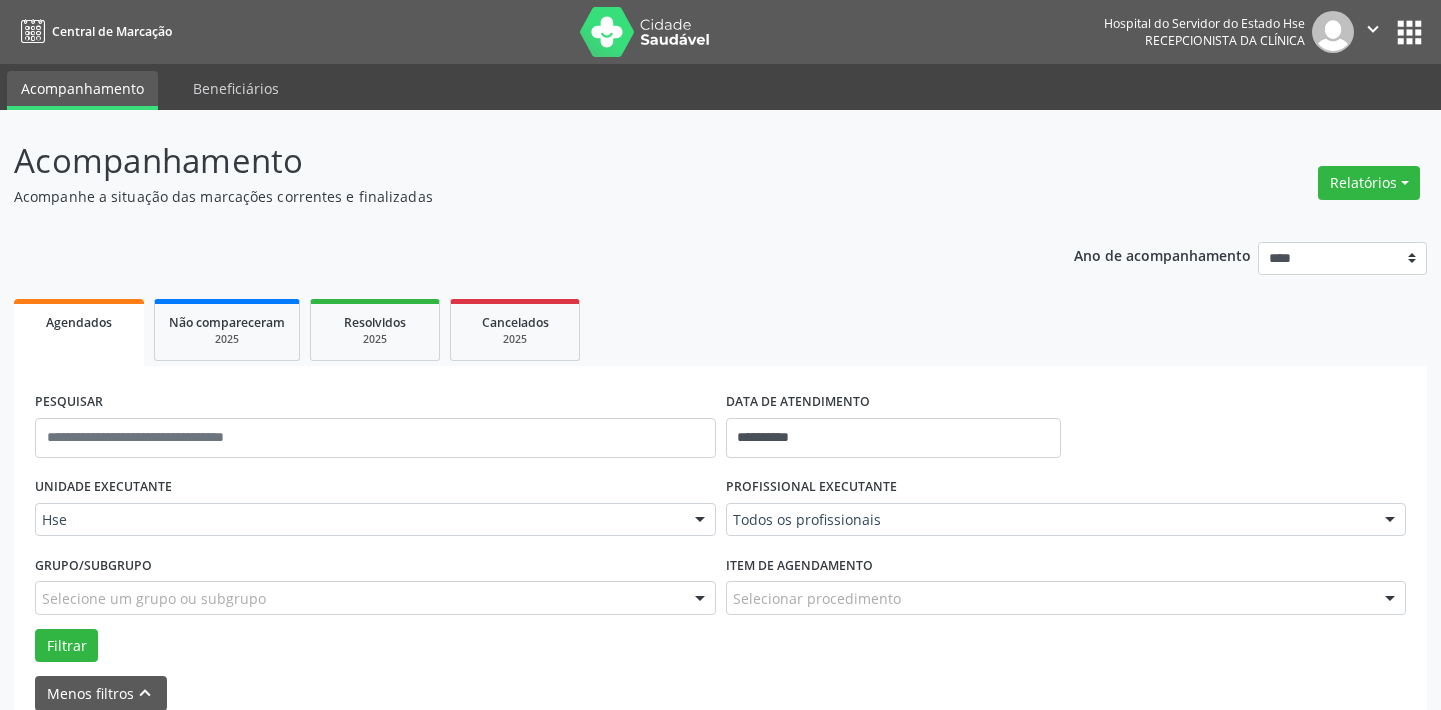 scroll, scrollTop: 0, scrollLeft: 0, axis: both 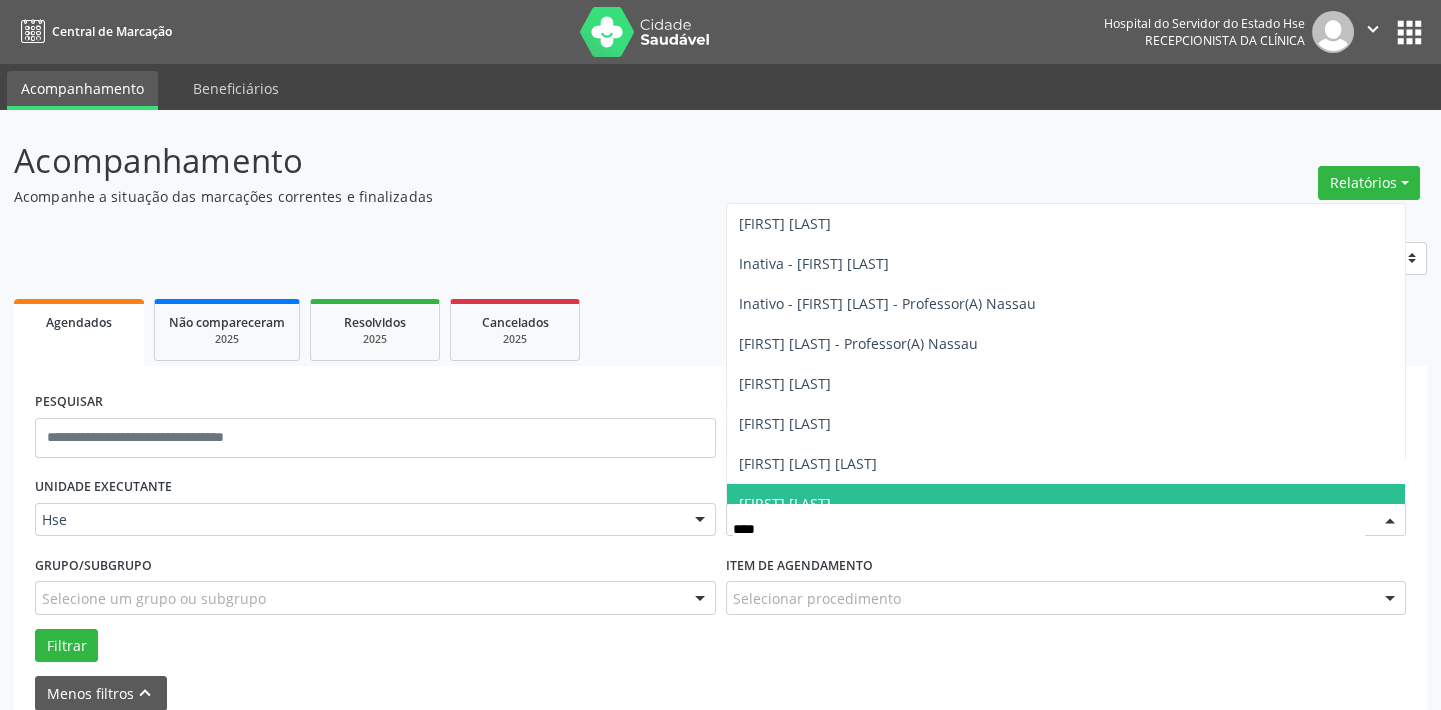 type on "*****" 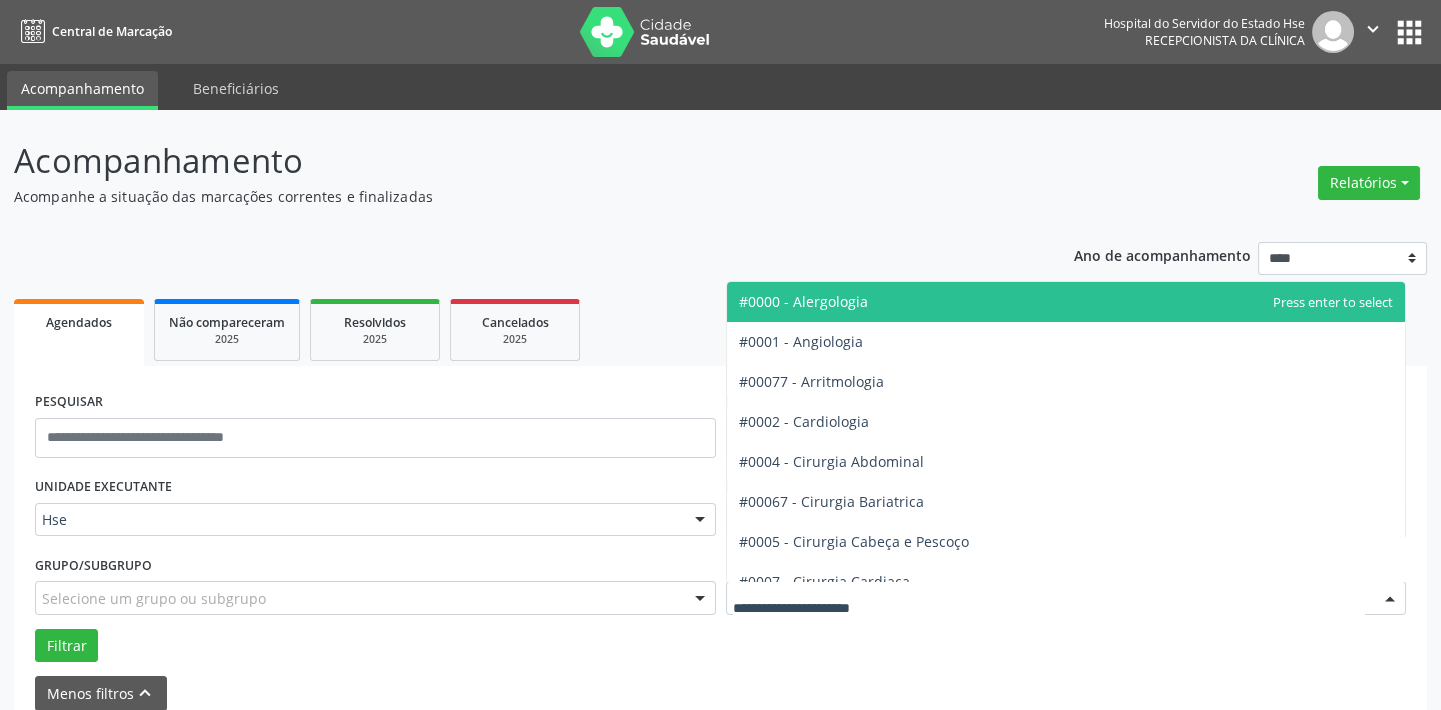 click at bounding box center (1066, 598) 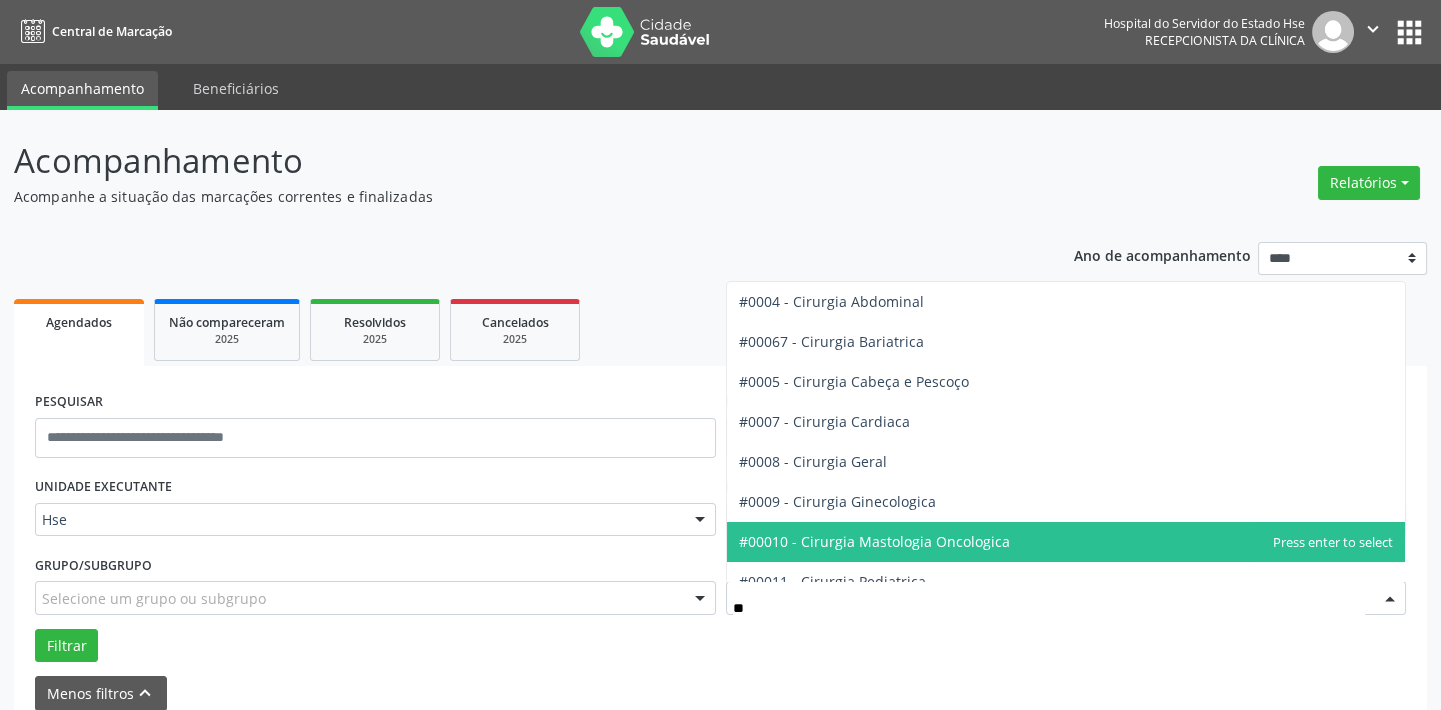 type on "***" 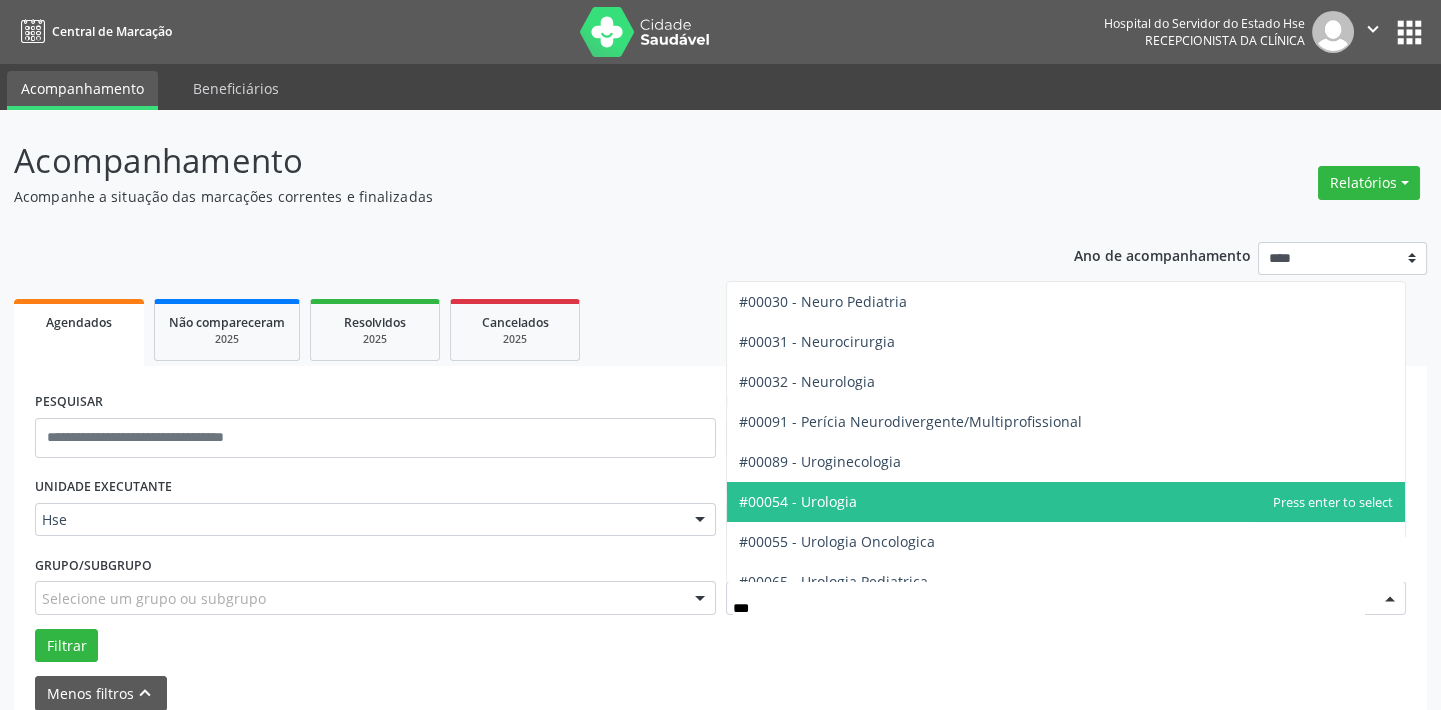click on "#00054 - Urologia" at bounding box center (798, 501) 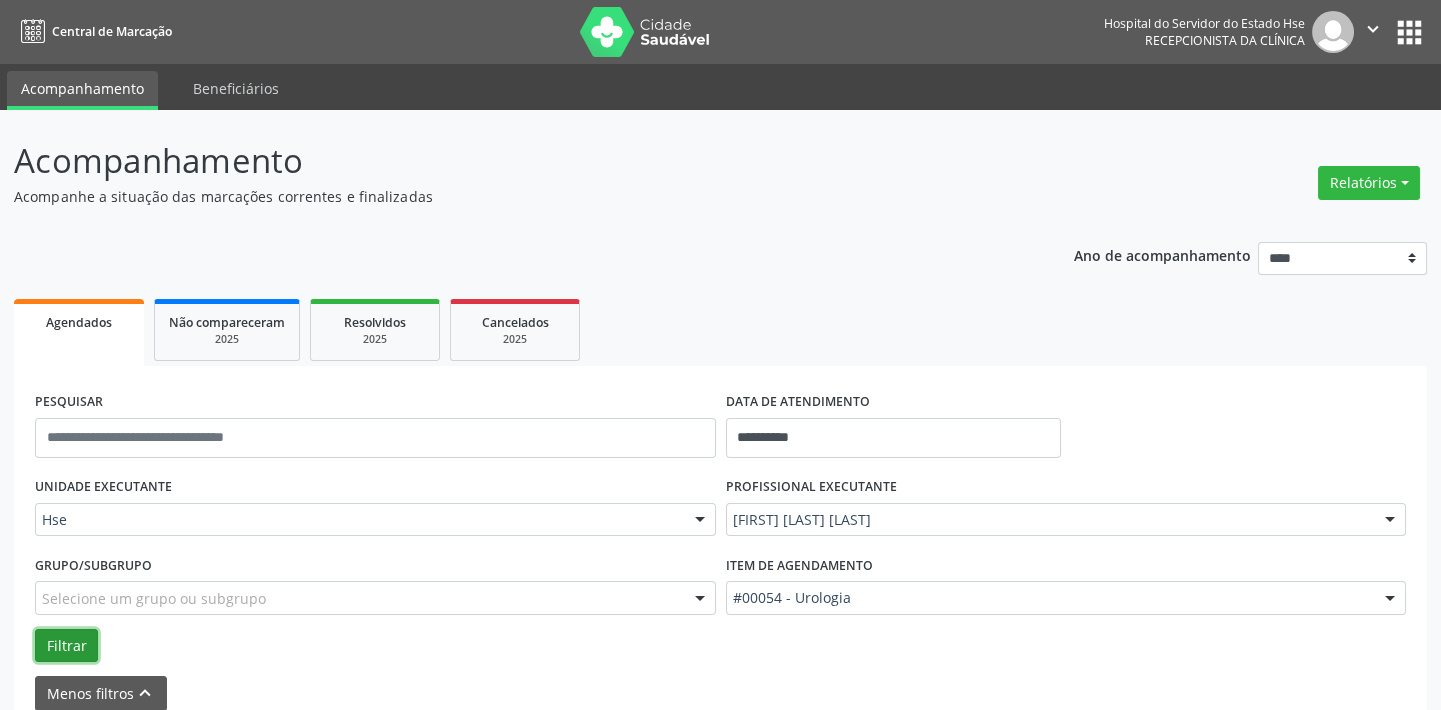 click on "Filtrar" at bounding box center [66, 646] 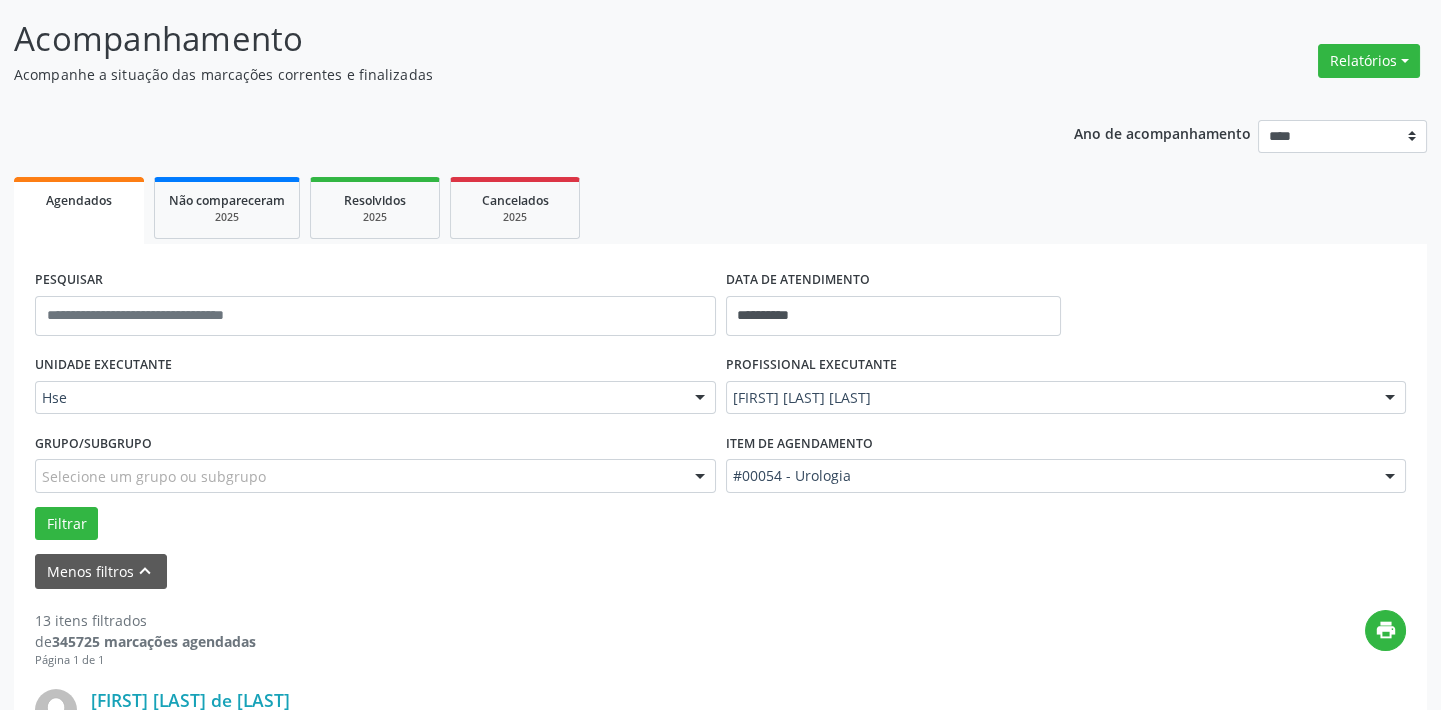 scroll, scrollTop: 454, scrollLeft: 0, axis: vertical 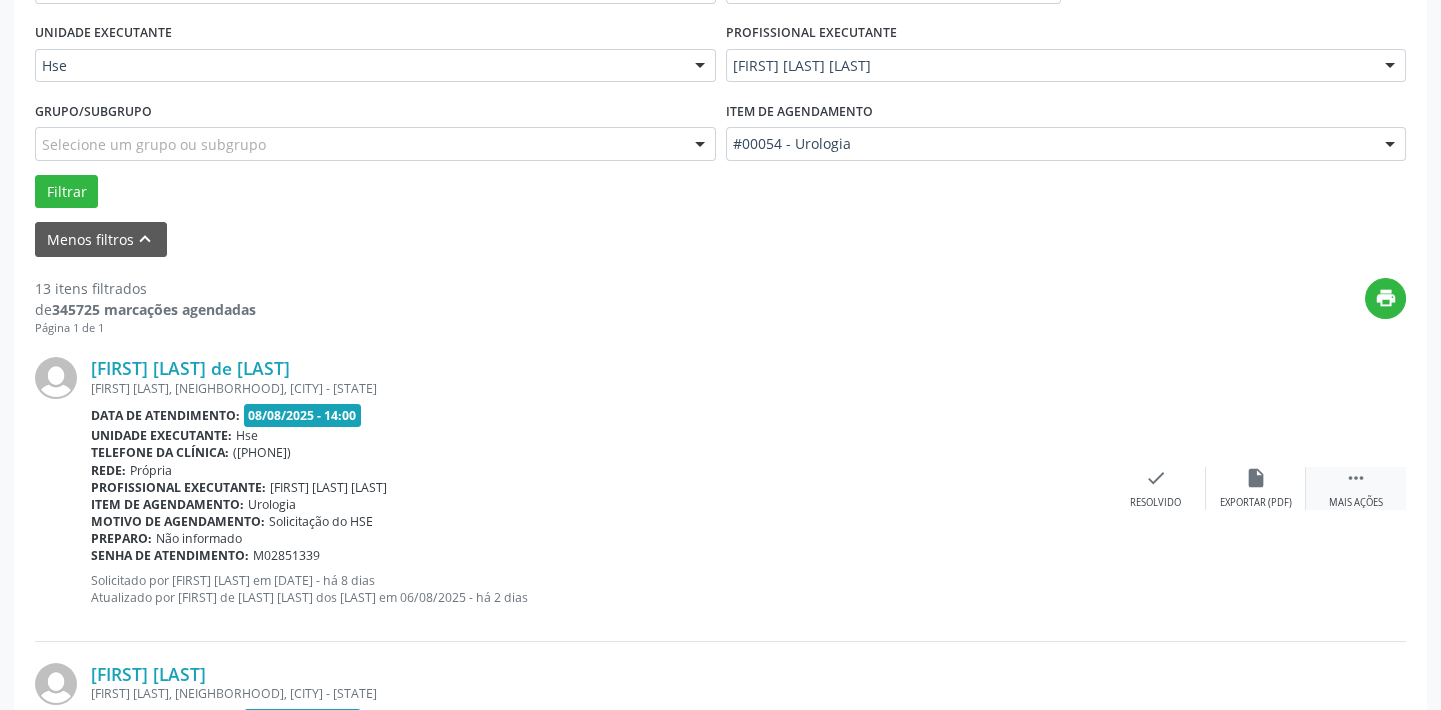 drag, startPoint x: 1359, startPoint y: 480, endPoint x: 1320, endPoint y: 487, distance: 39.623226 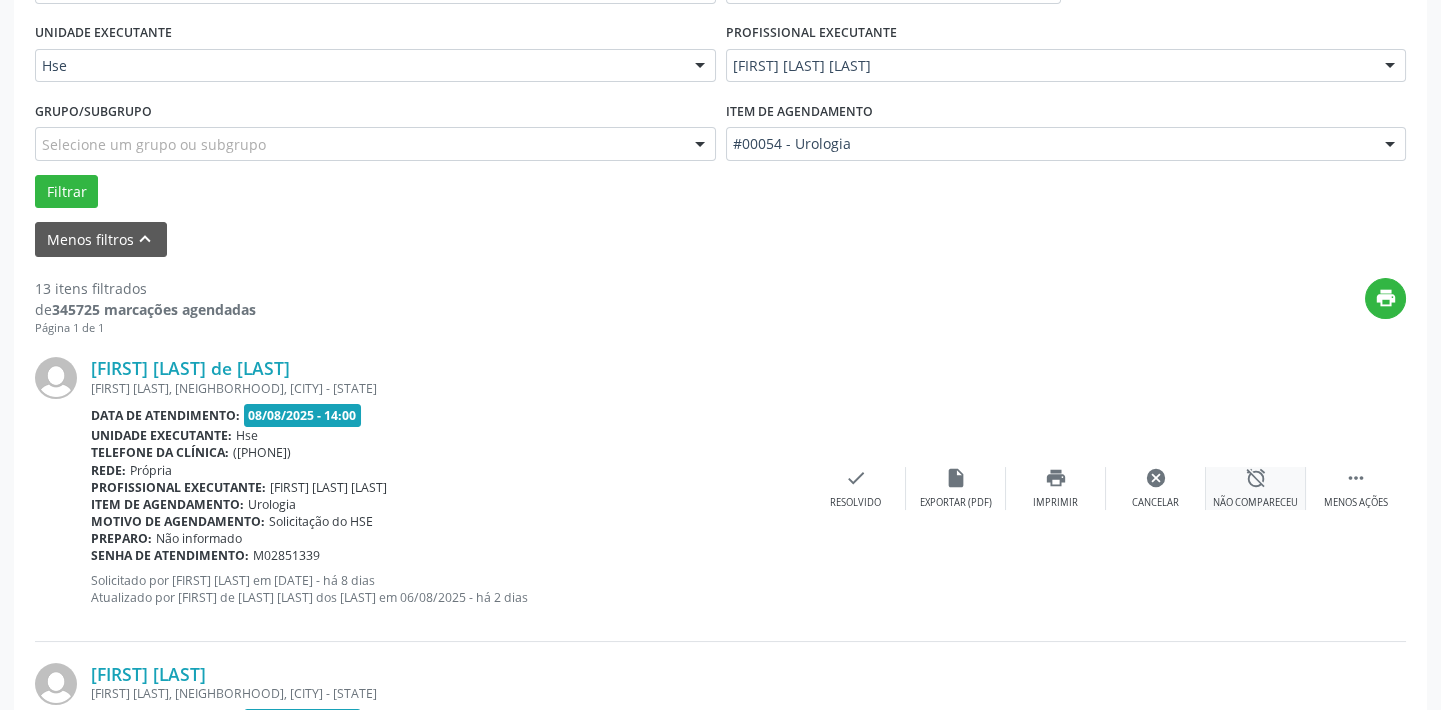 click on "alarm_off
Não compareceu" at bounding box center (1256, 488) 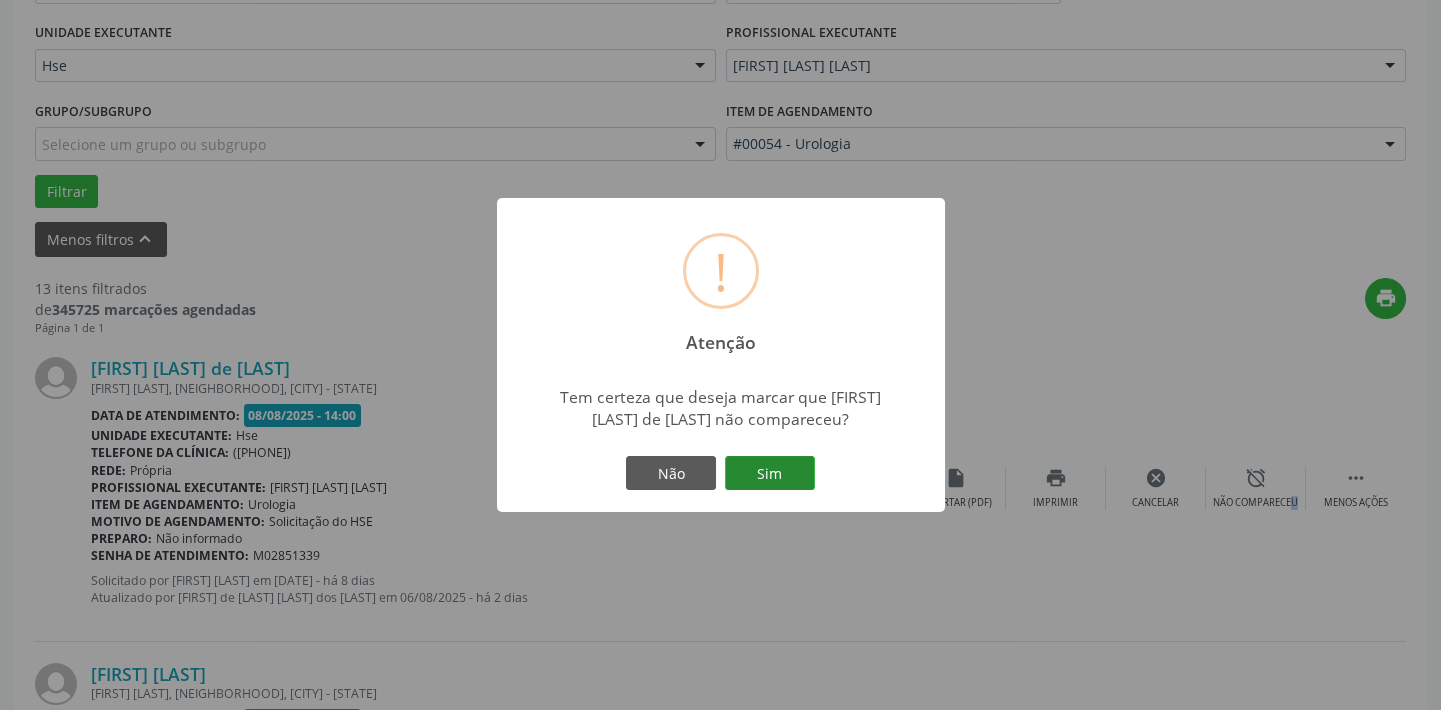 click on "Sim" at bounding box center (770, 473) 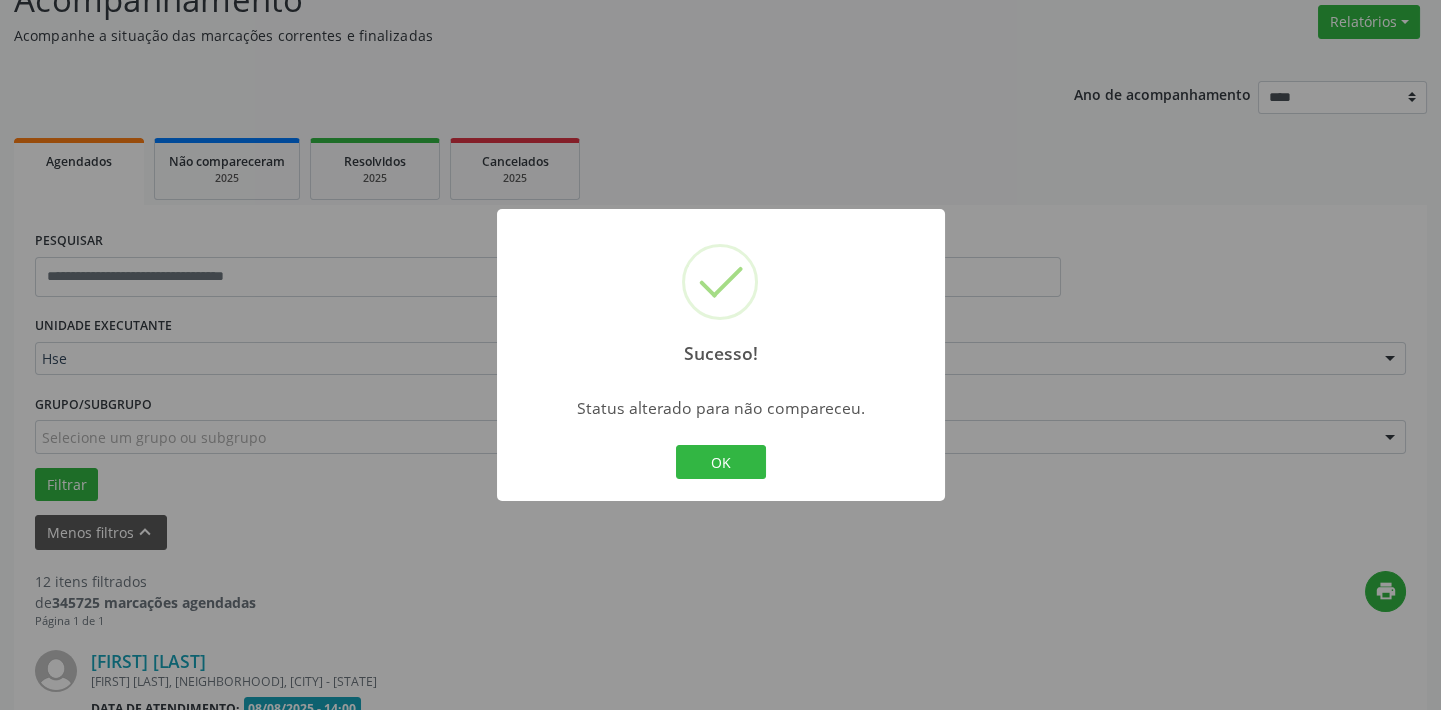 scroll, scrollTop: 454, scrollLeft: 0, axis: vertical 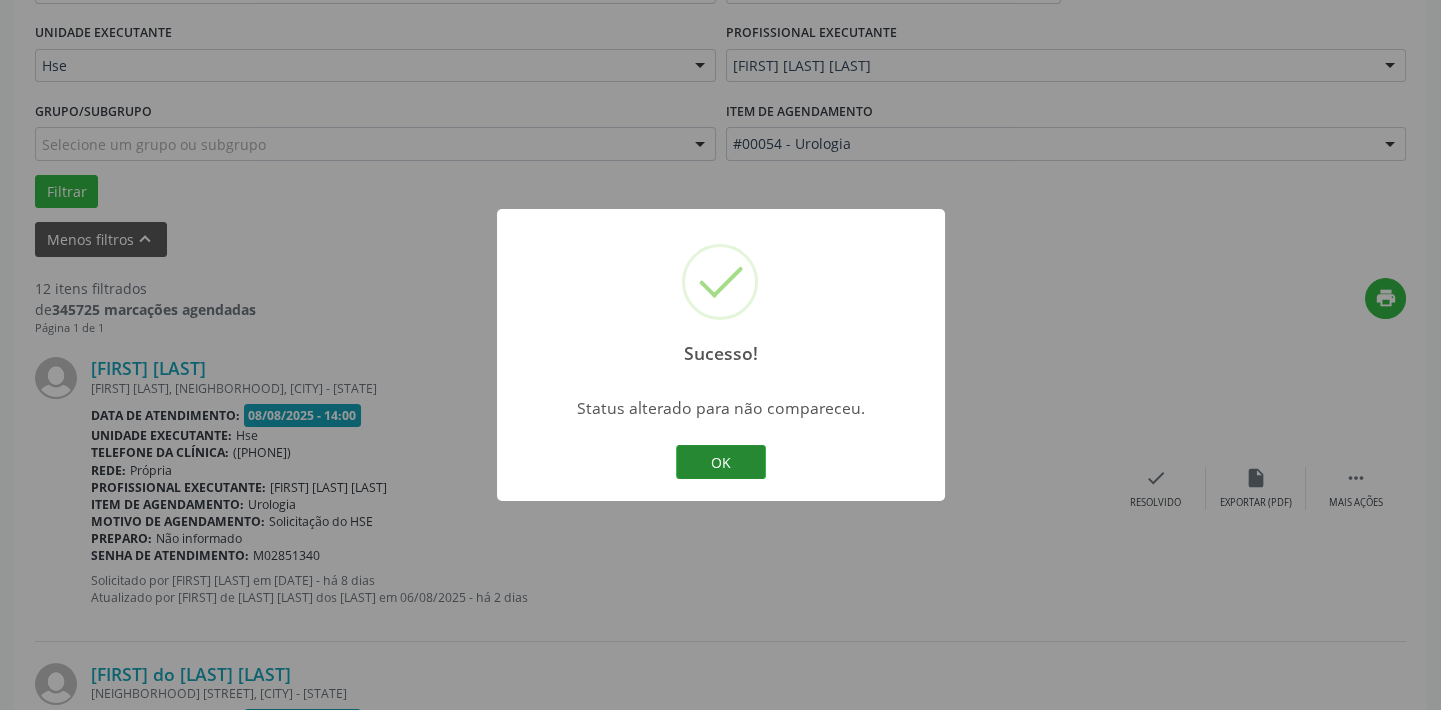 click on "OK" at bounding box center (721, 462) 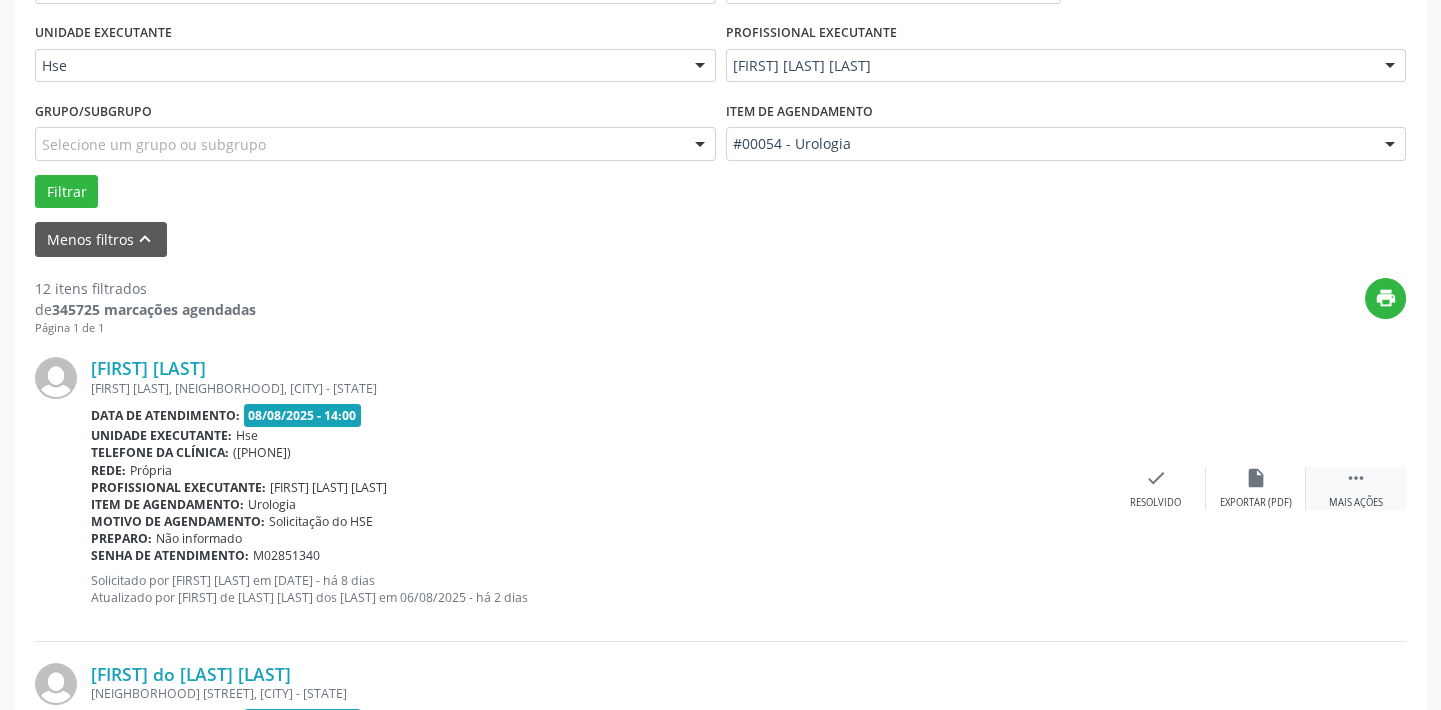 click on "" at bounding box center (1356, 478) 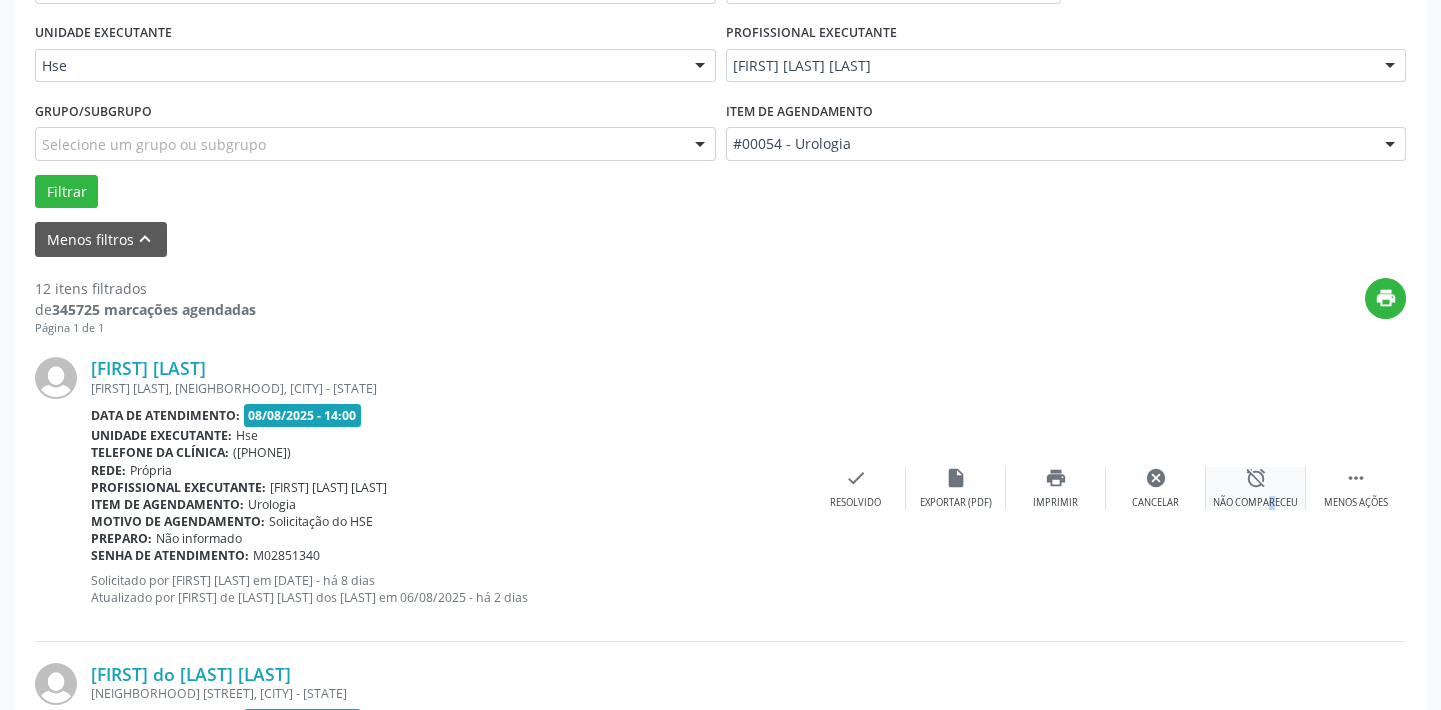 click on "alarm_off
Não compareceu" at bounding box center (1256, 488) 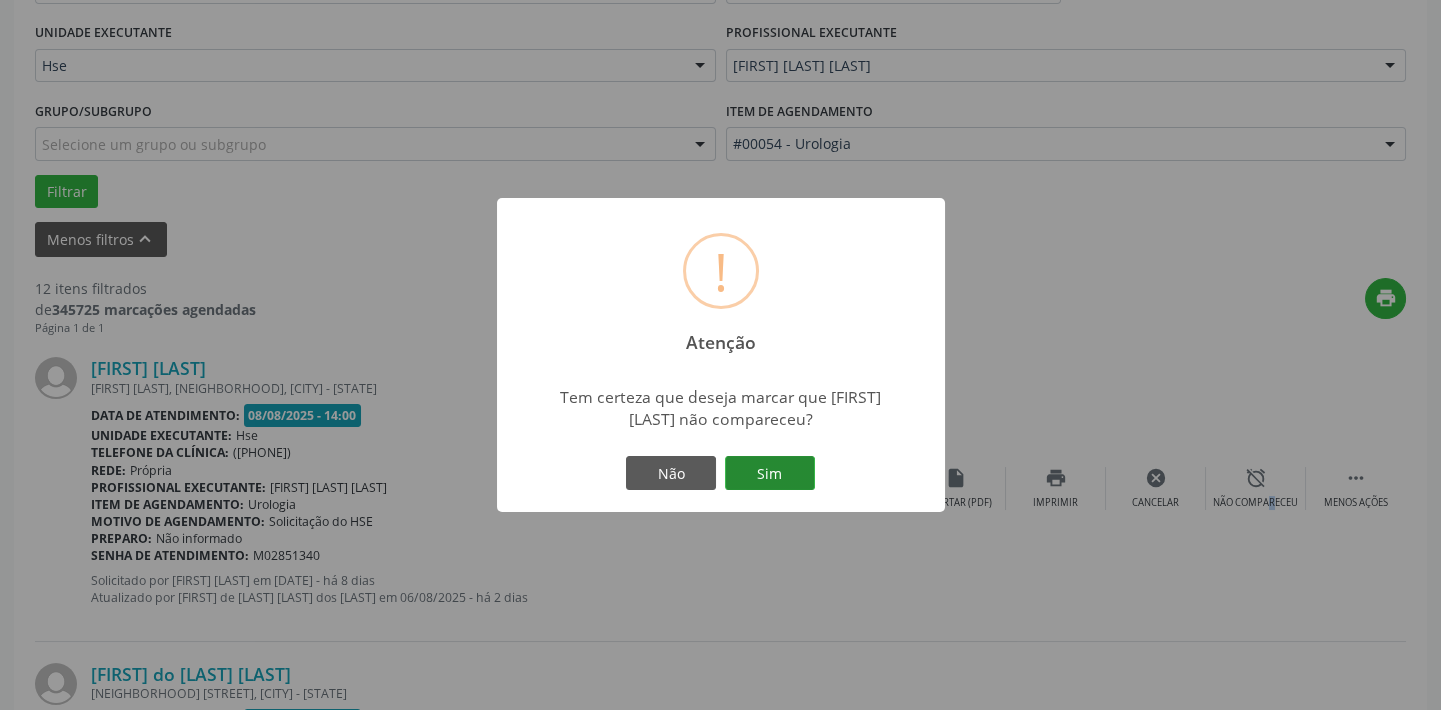 click on "Sim" at bounding box center (770, 473) 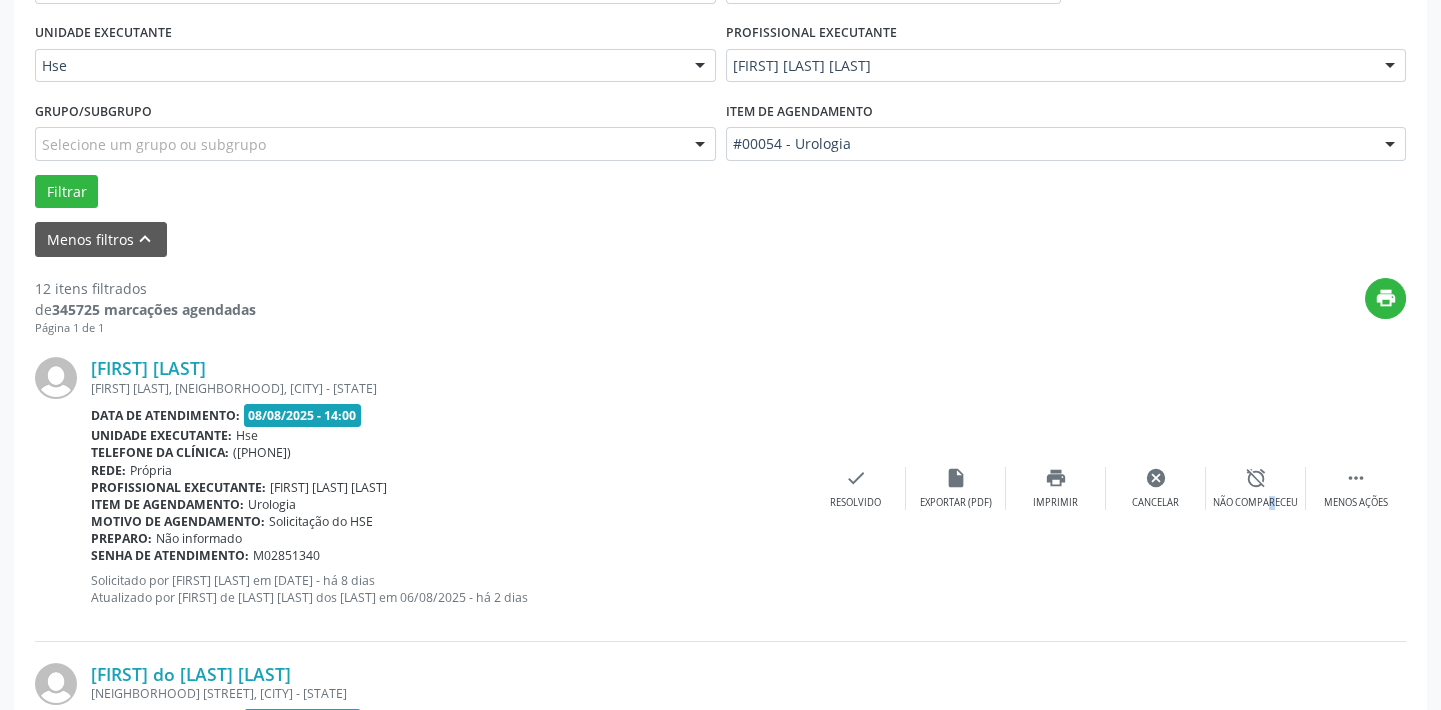 scroll, scrollTop: 161, scrollLeft: 0, axis: vertical 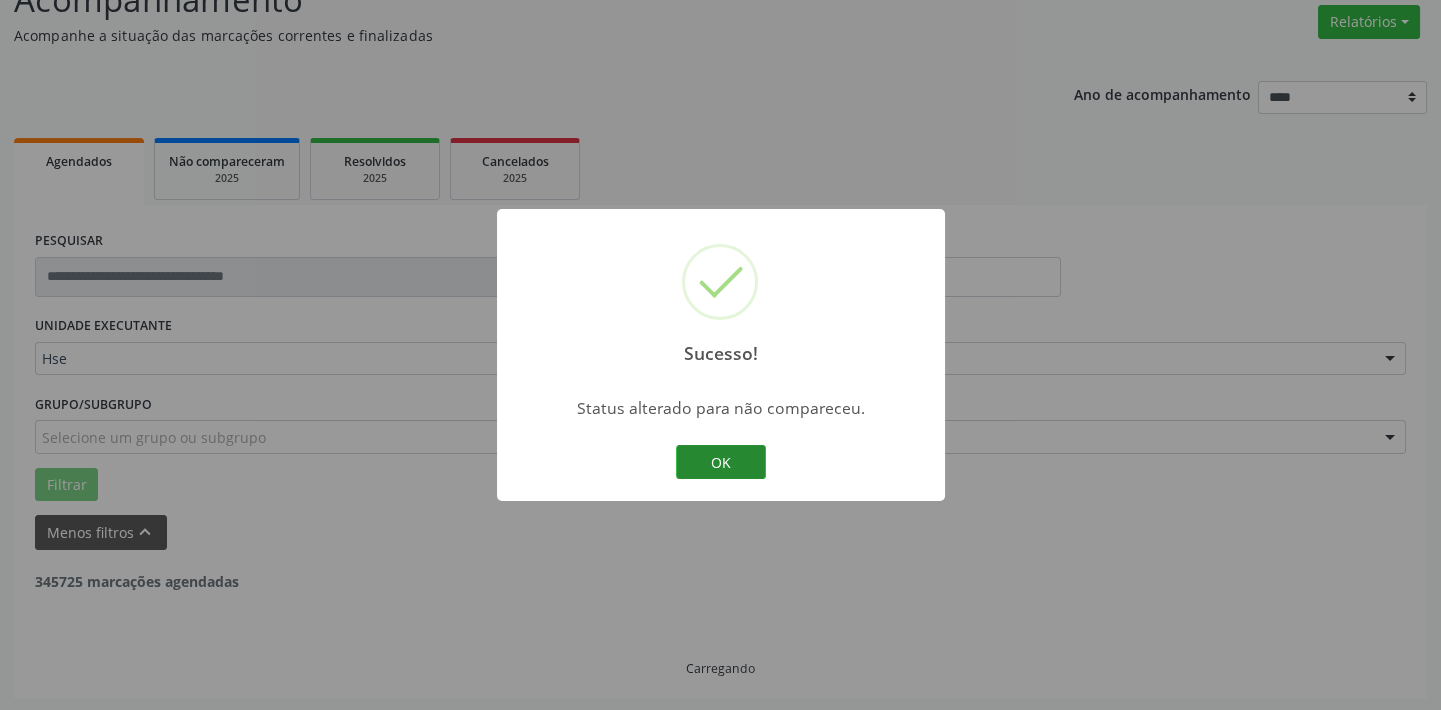 click on "OK" at bounding box center (721, 462) 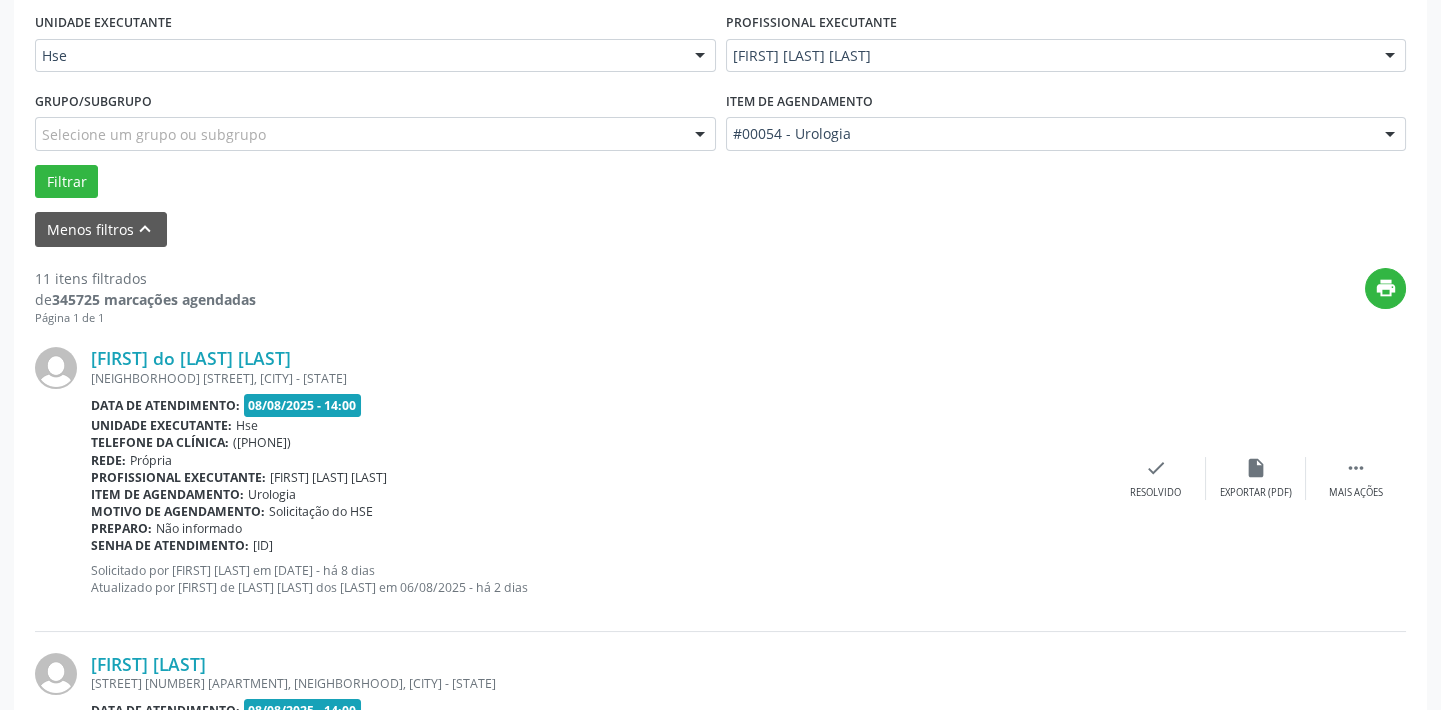 scroll, scrollTop: 525, scrollLeft: 0, axis: vertical 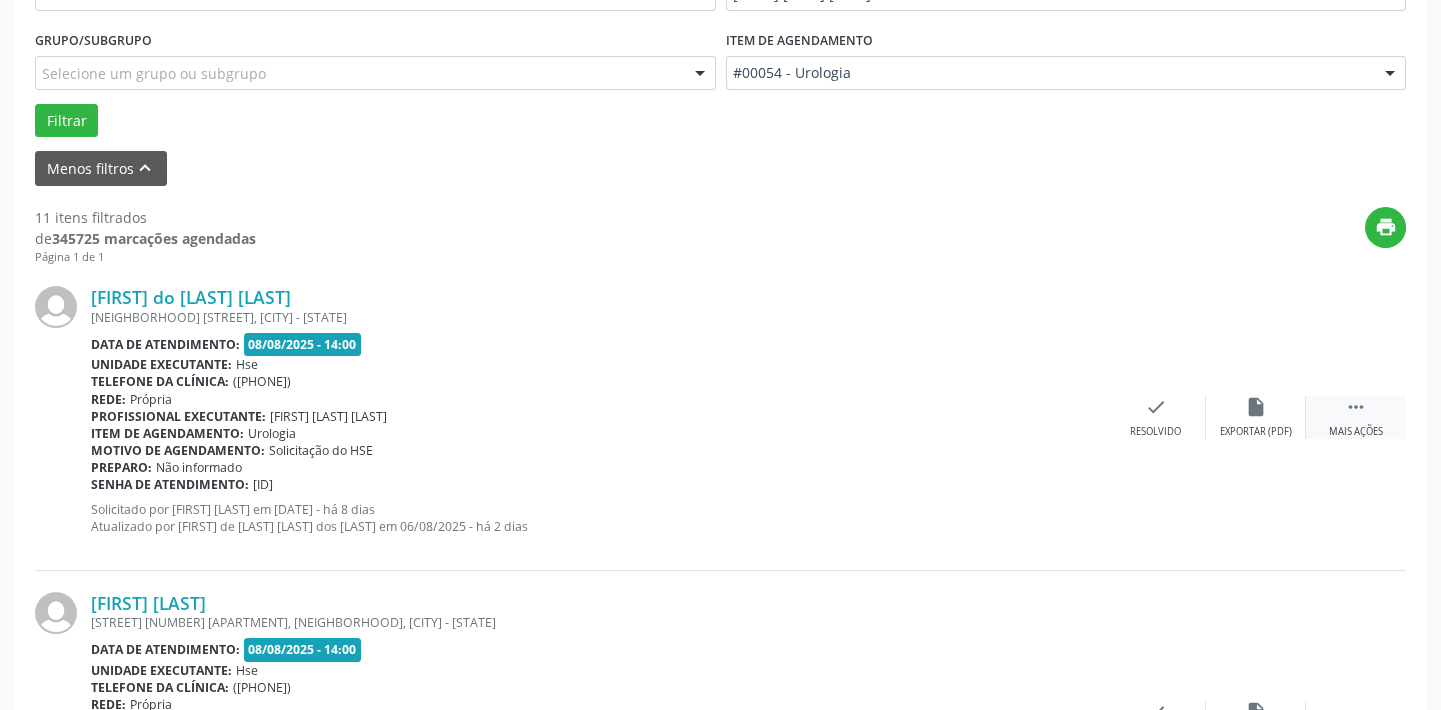 click on "
Mais ações" at bounding box center (1356, 417) 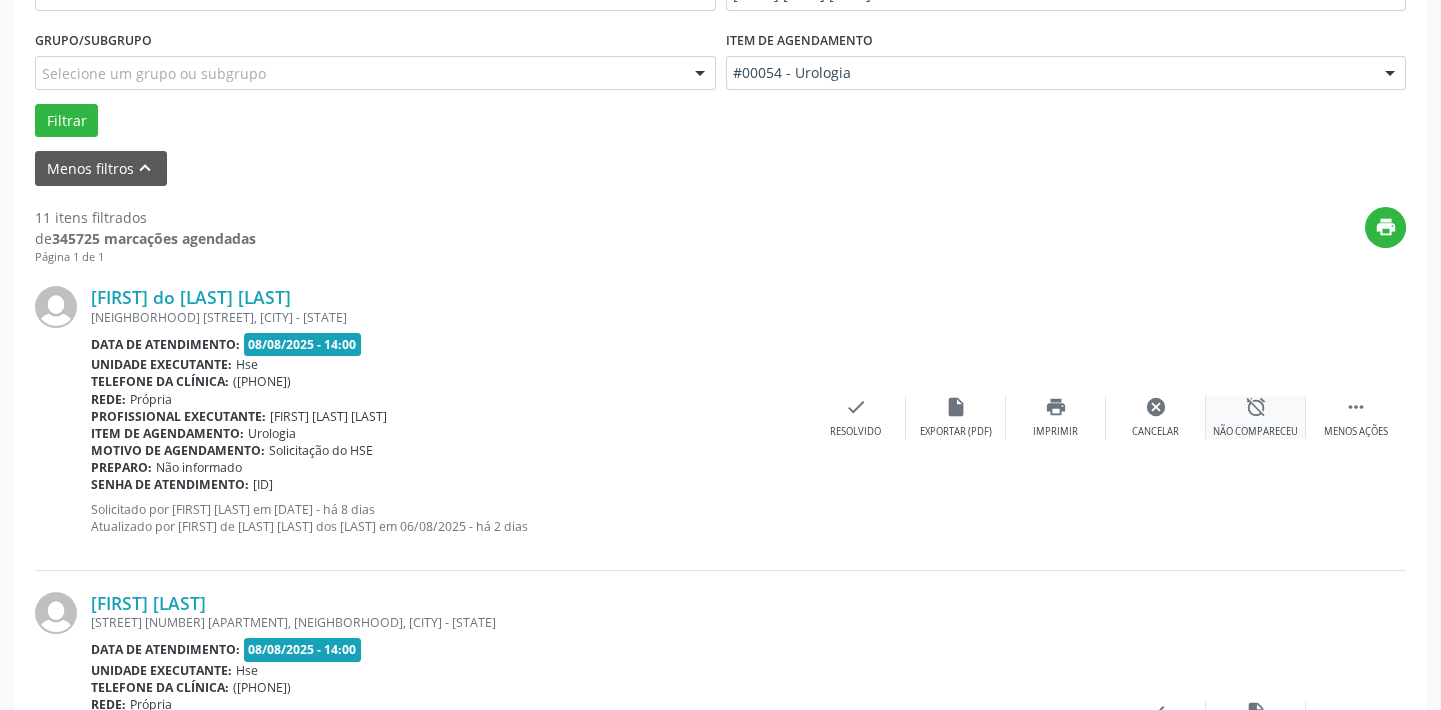 click on "alarm_off
Não compareceu" at bounding box center [1256, 417] 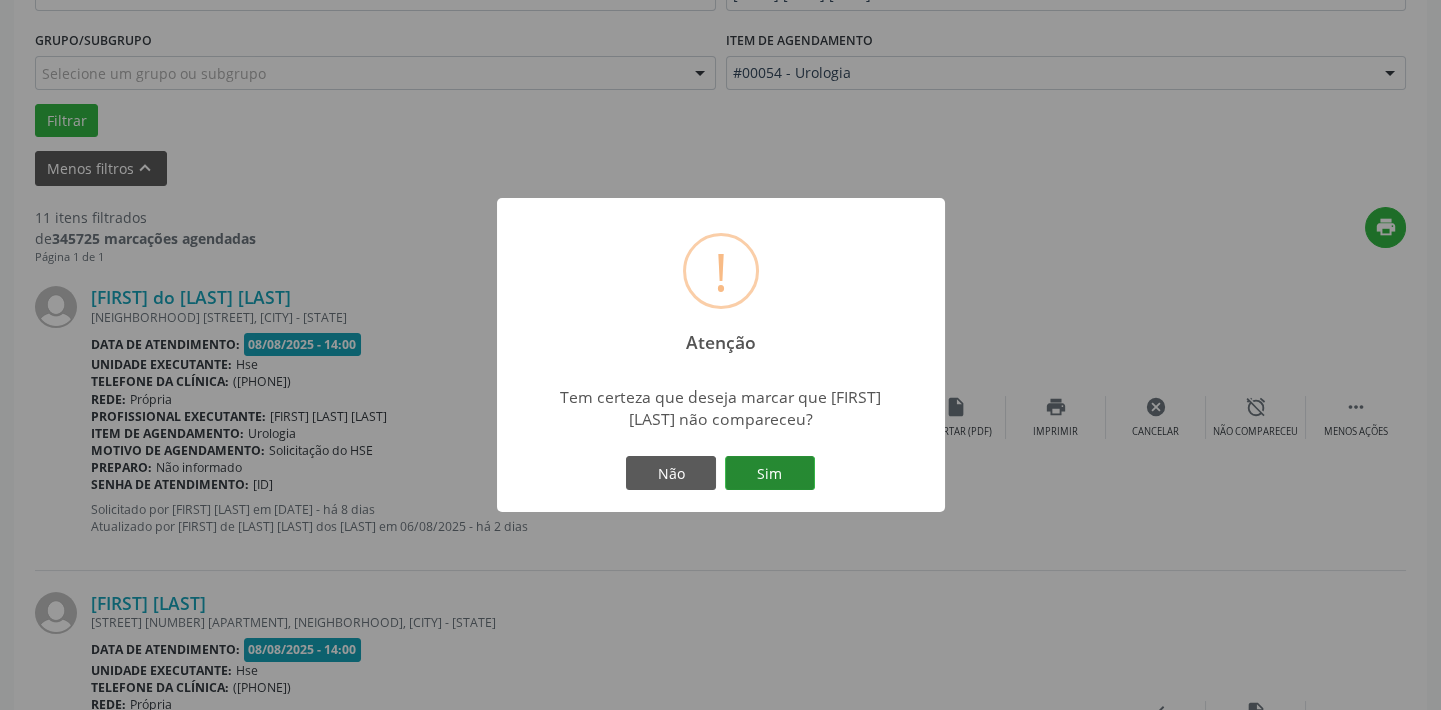 click on "Sim" at bounding box center [770, 473] 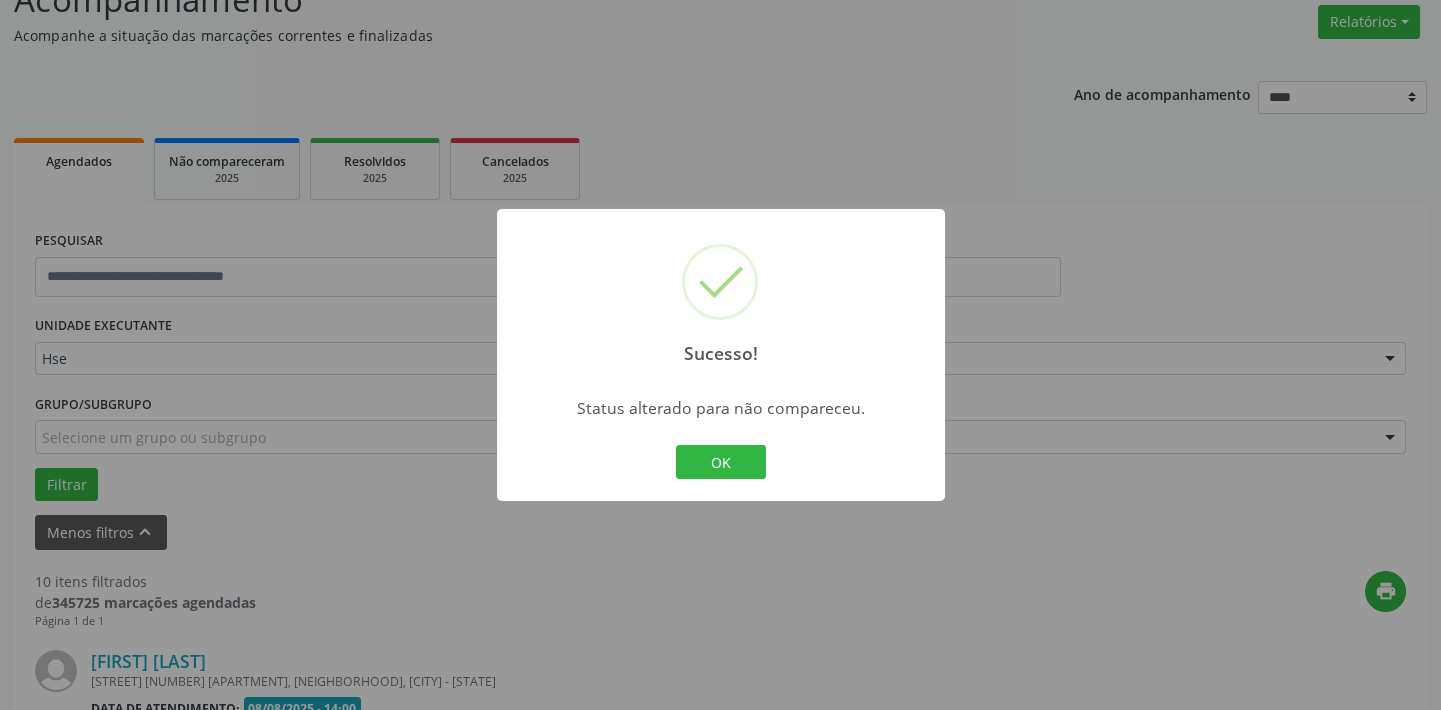 scroll, scrollTop: 525, scrollLeft: 0, axis: vertical 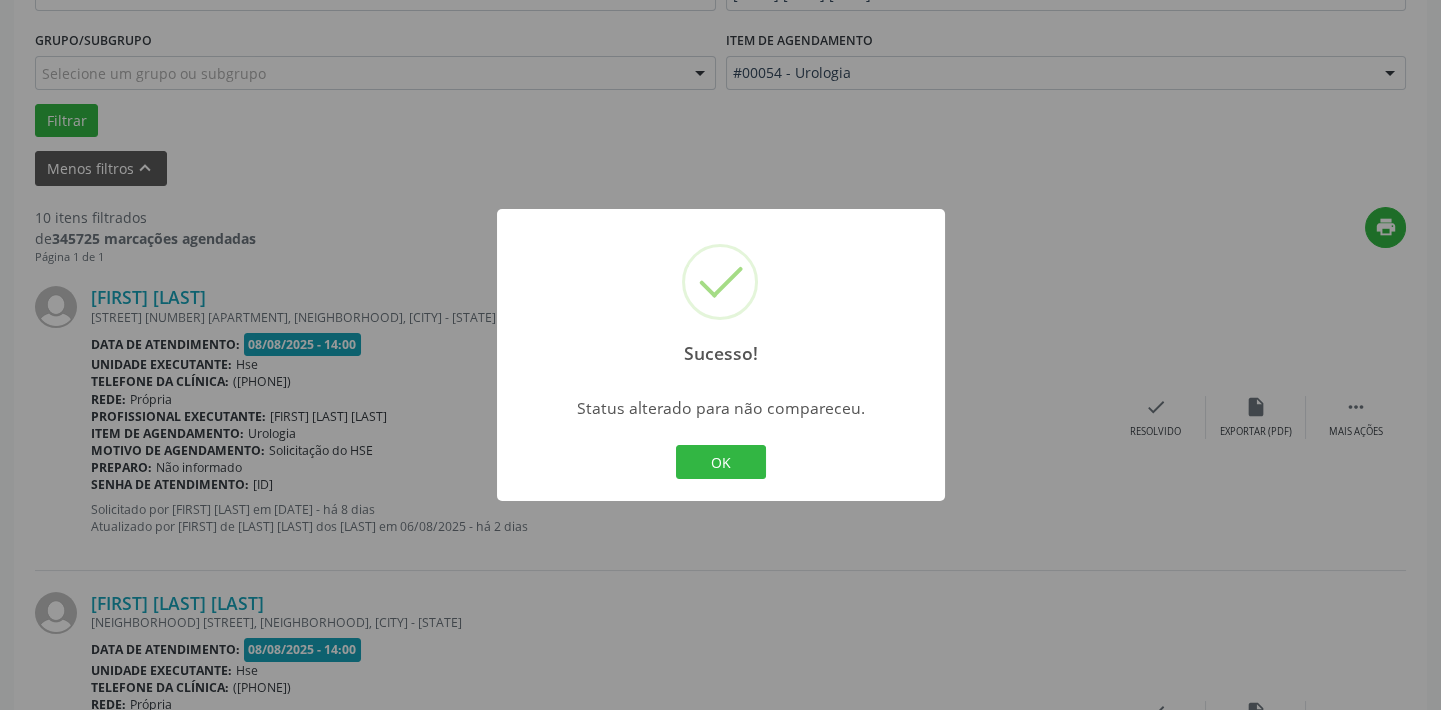 click on "OK" at bounding box center [721, 462] 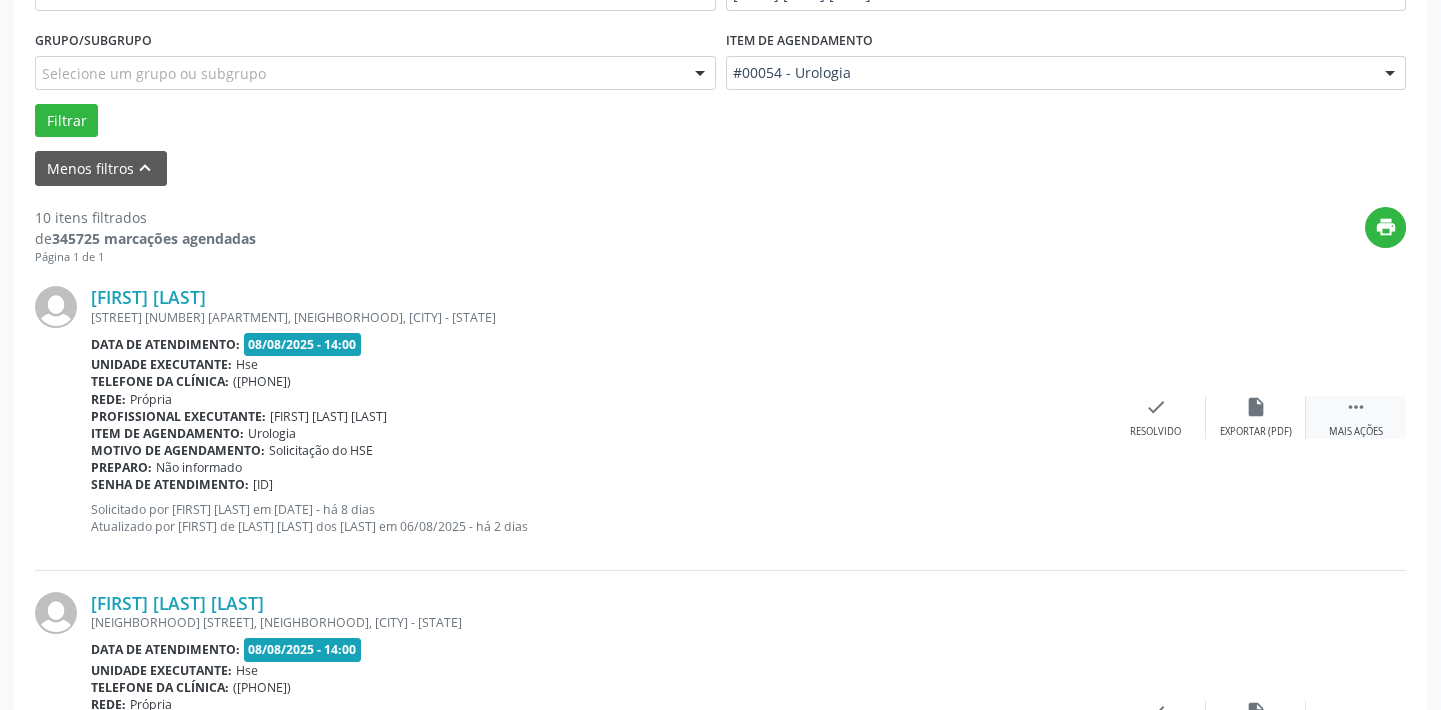 click on "
Mais ações" at bounding box center (1356, 417) 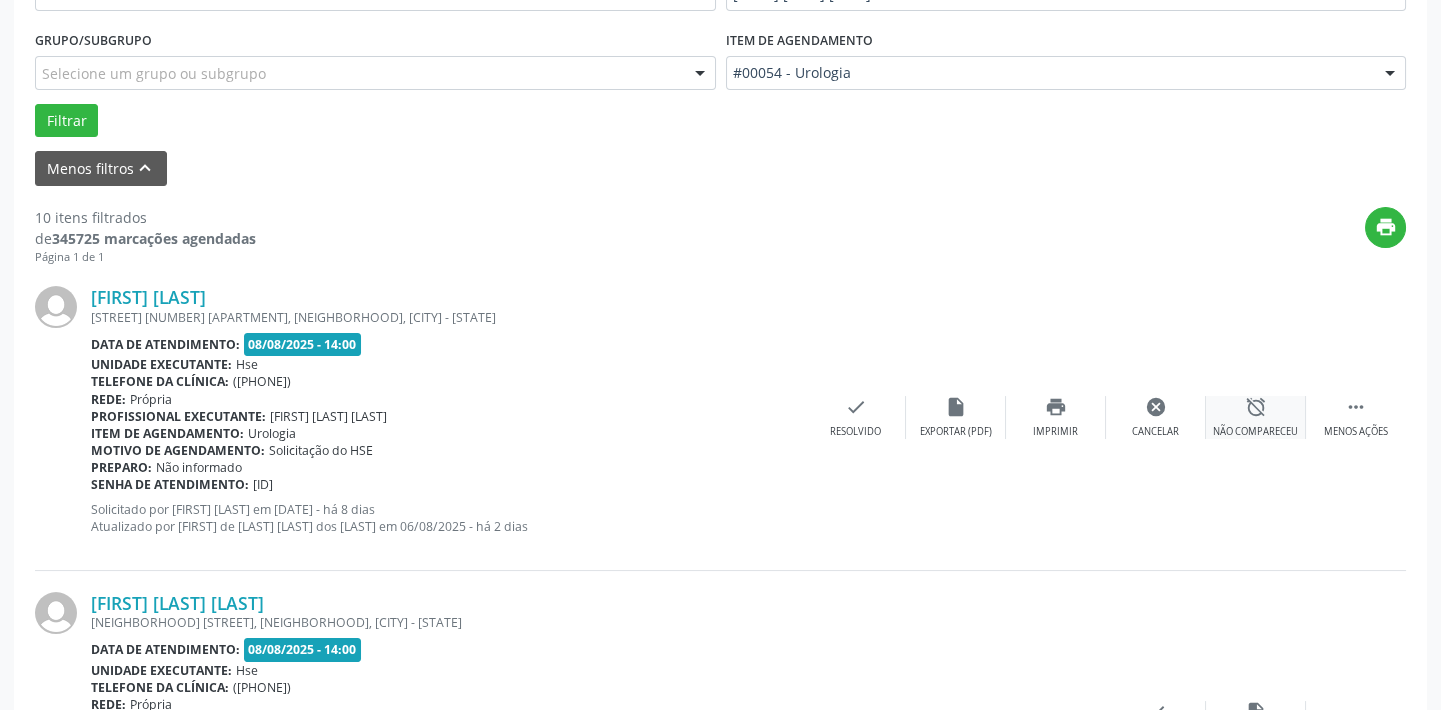 click on "alarm_off" at bounding box center (1256, 407) 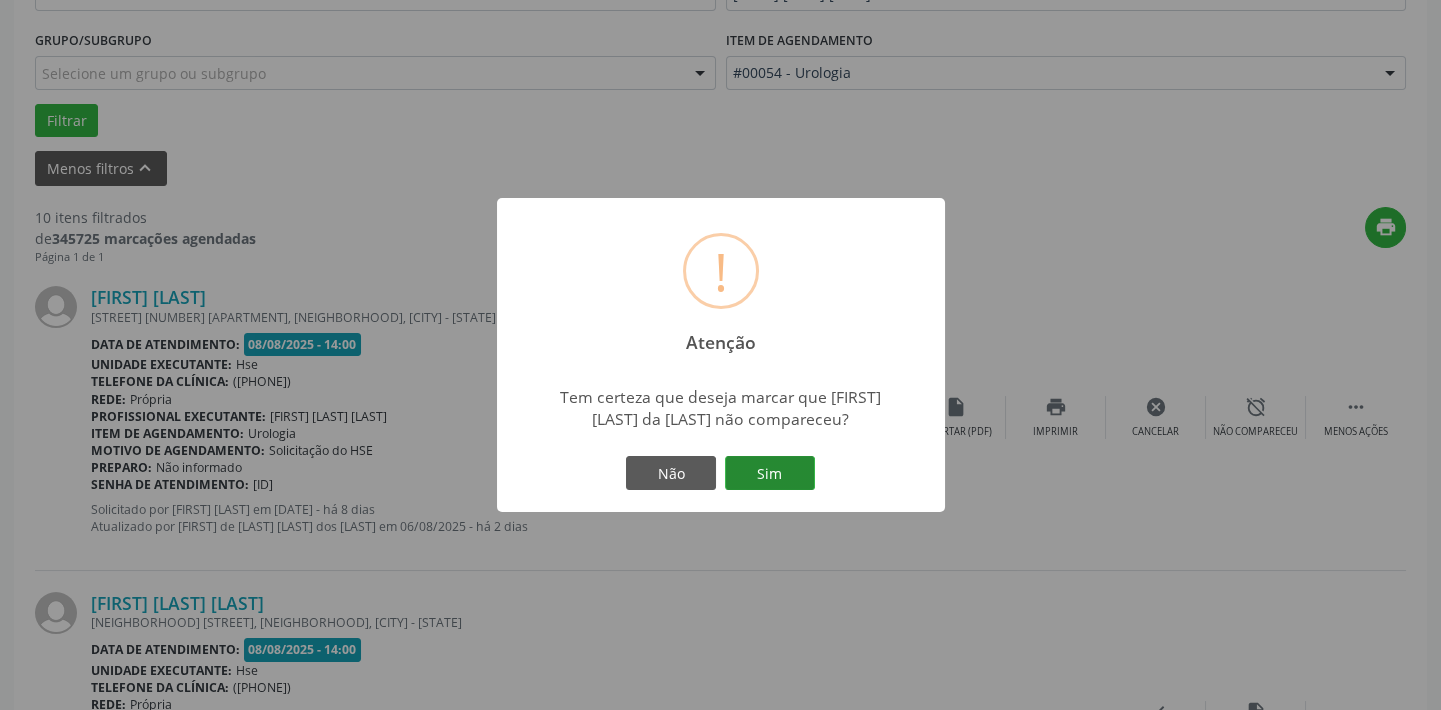 click on "Sim" at bounding box center (770, 473) 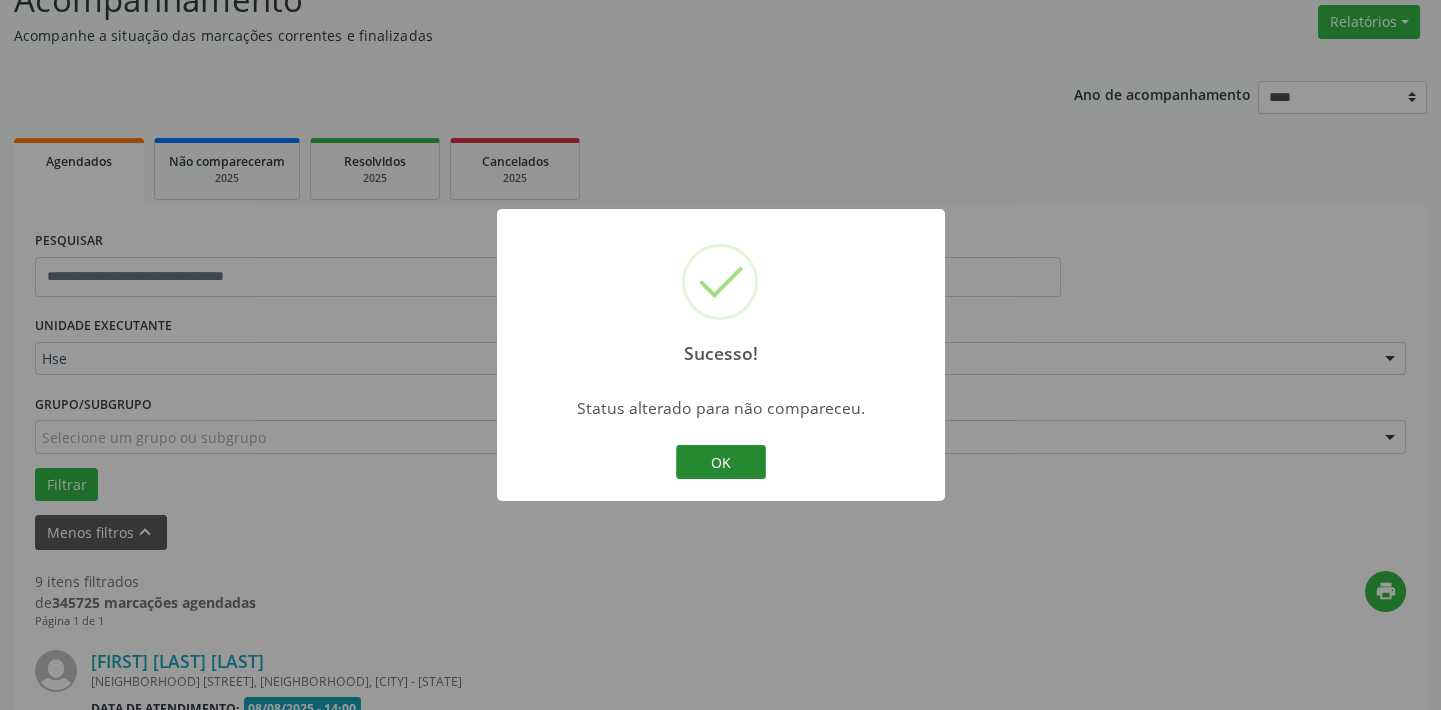 scroll, scrollTop: 525, scrollLeft: 0, axis: vertical 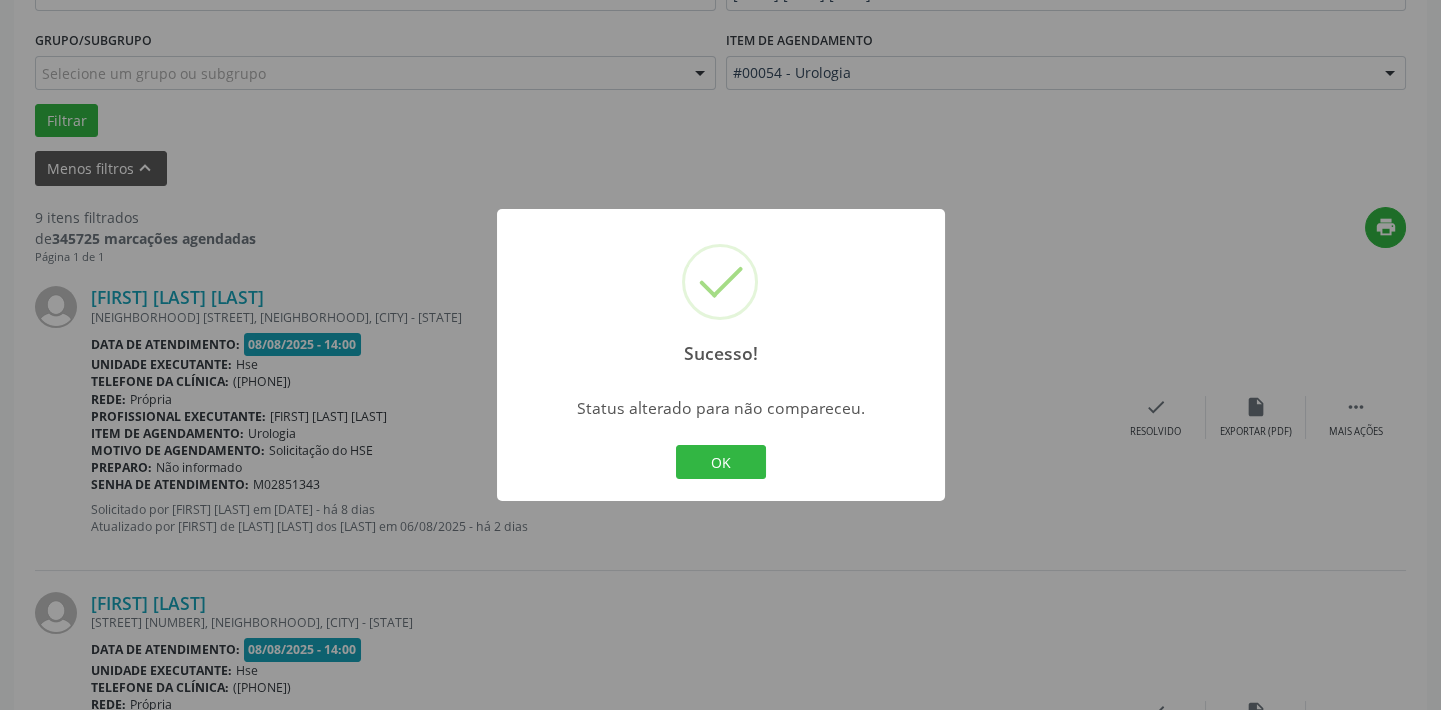 drag, startPoint x: 720, startPoint y: 452, endPoint x: 830, endPoint y: 464, distance: 110.65261 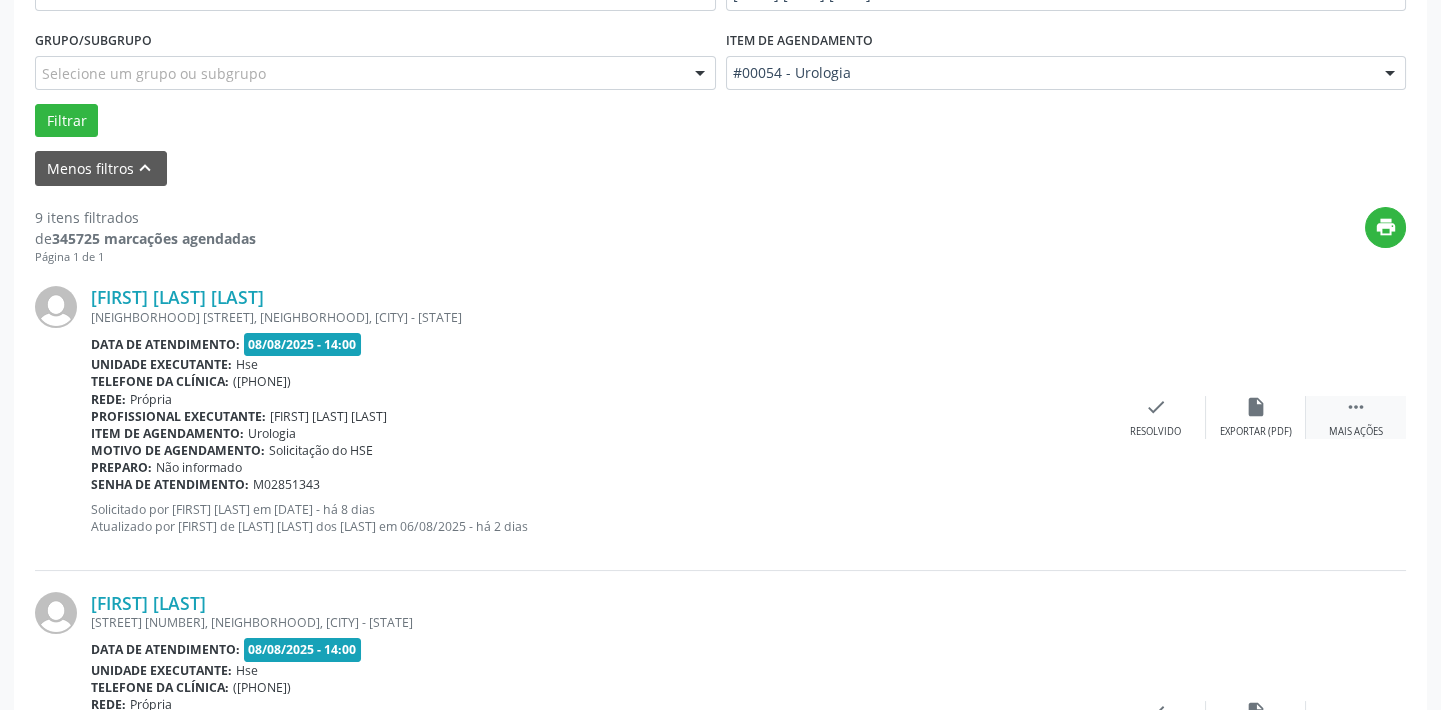 click on "Mais ações" at bounding box center (1356, 432) 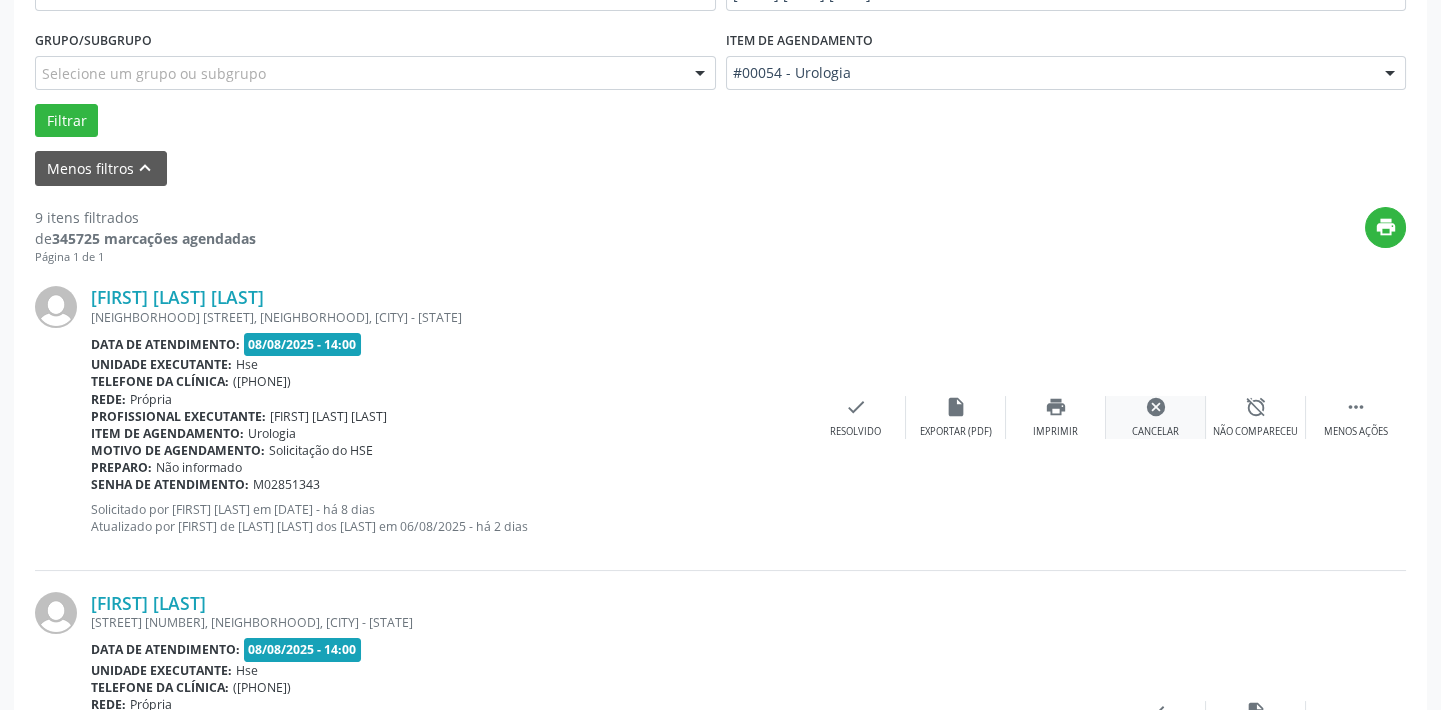 click on "cancel
Cancelar" at bounding box center [1156, 417] 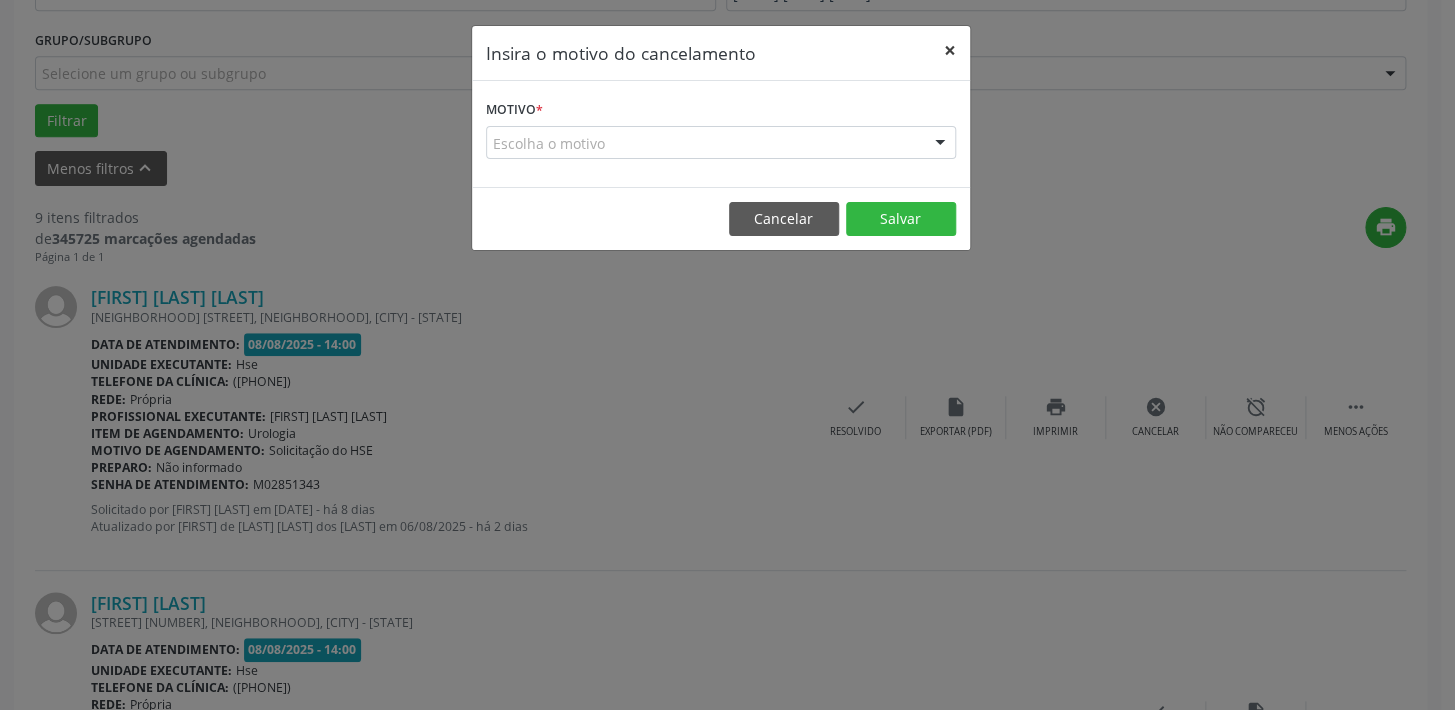 click on "×" at bounding box center (950, 50) 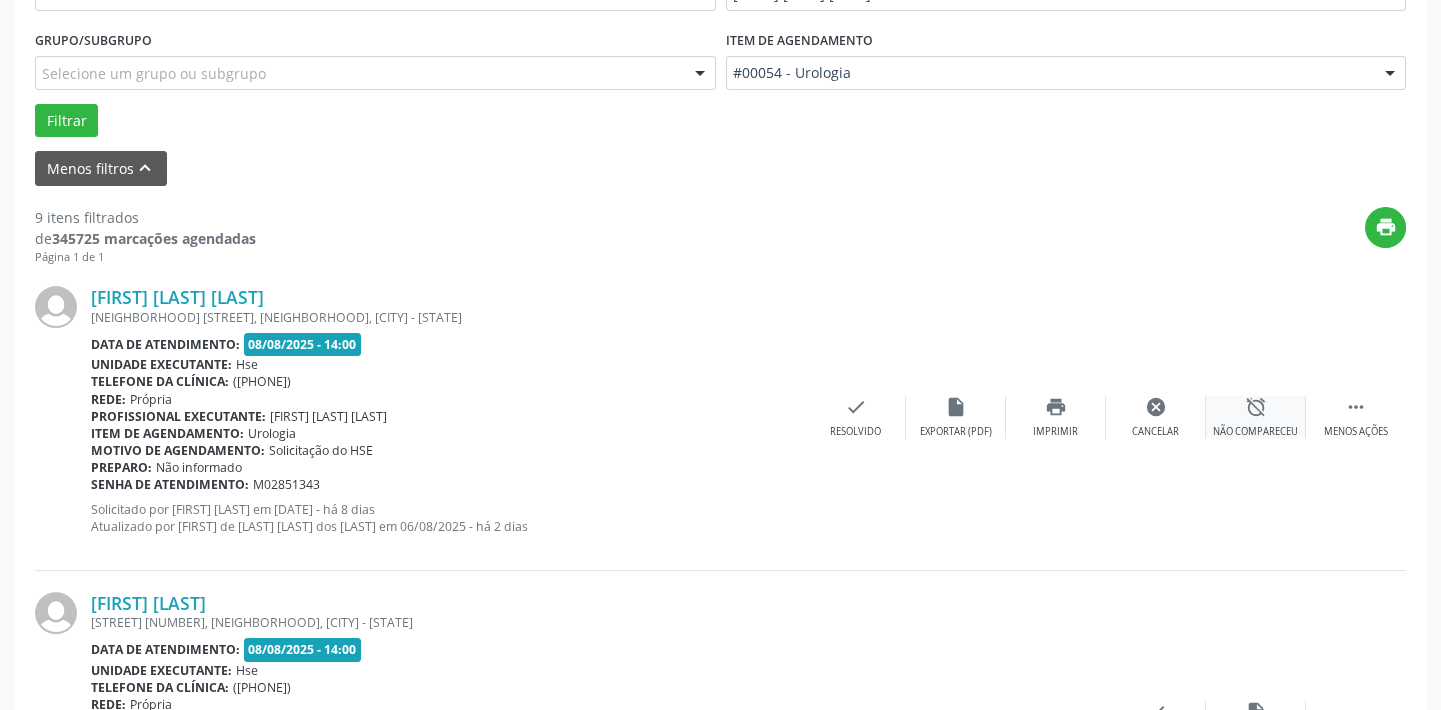 click on "alarm_off" at bounding box center (1256, 407) 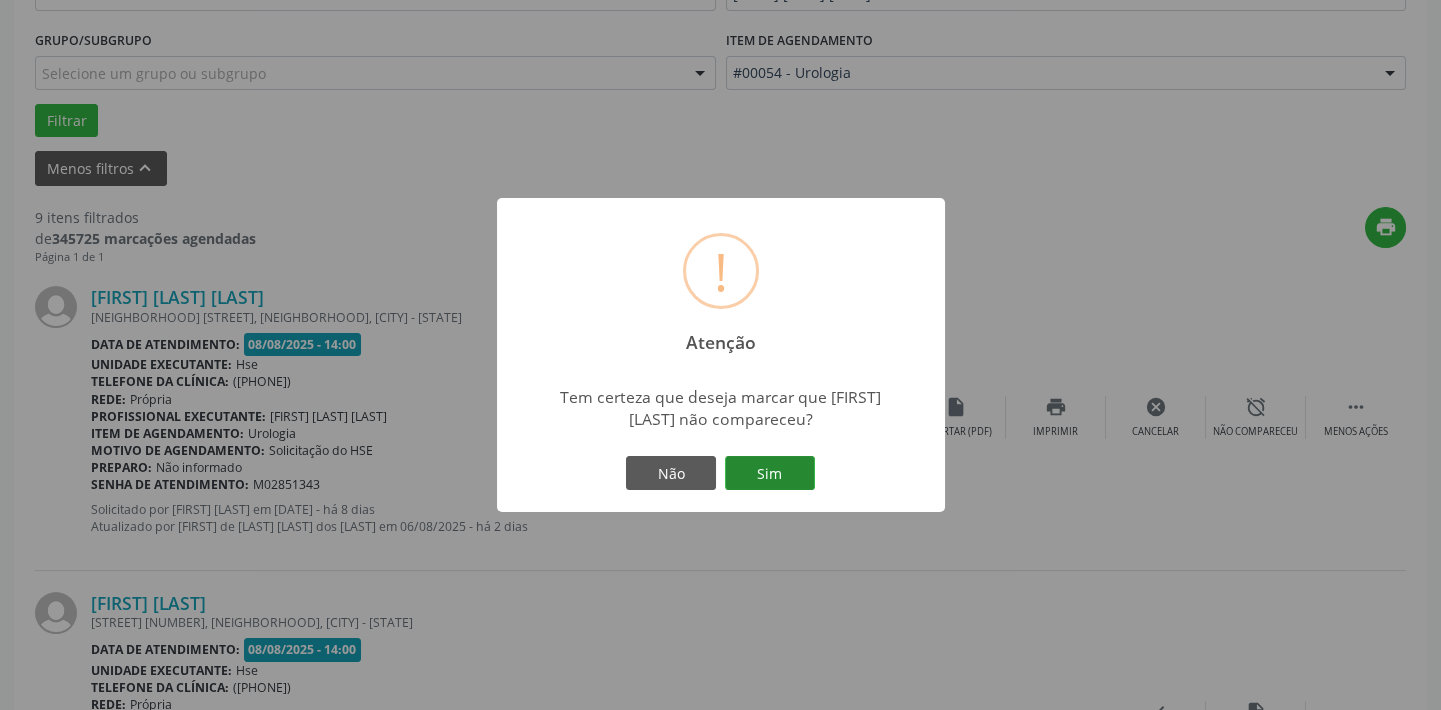 click on "Sim" at bounding box center [770, 473] 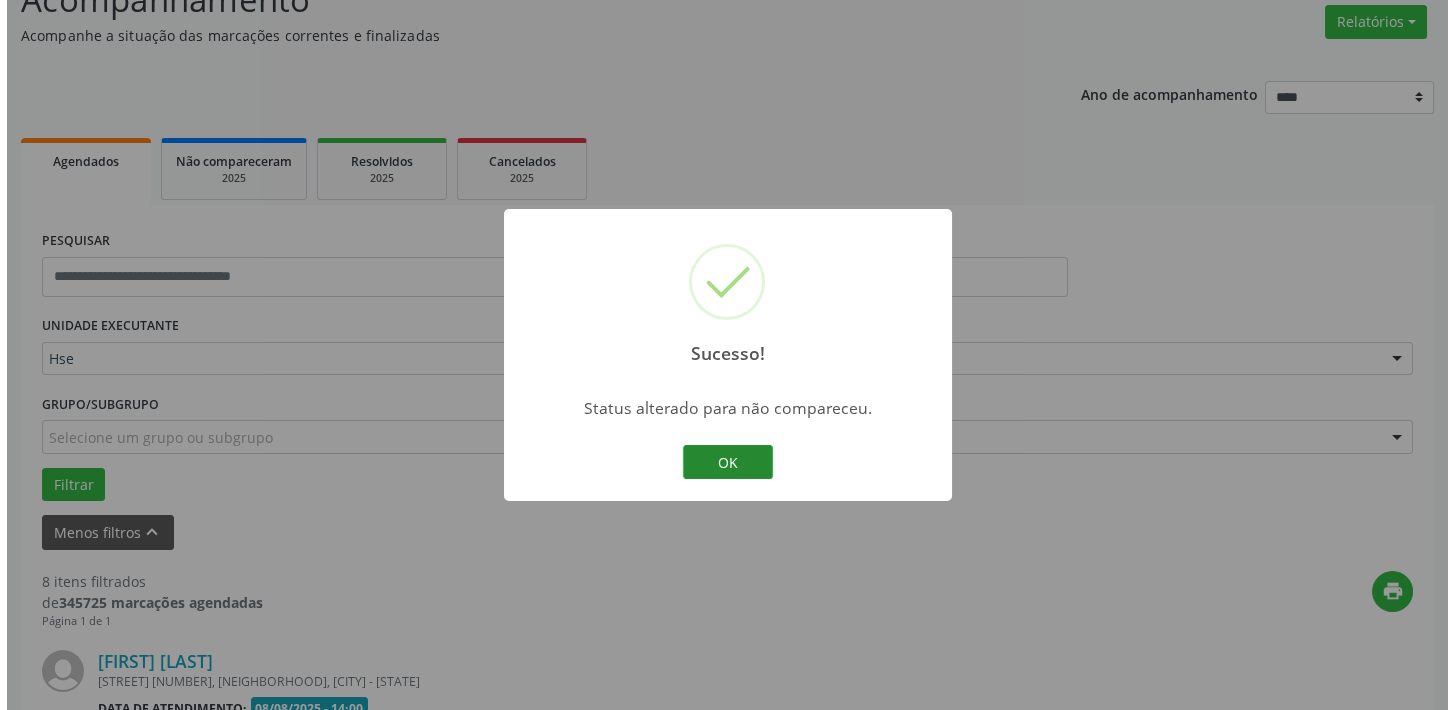 scroll, scrollTop: 525, scrollLeft: 0, axis: vertical 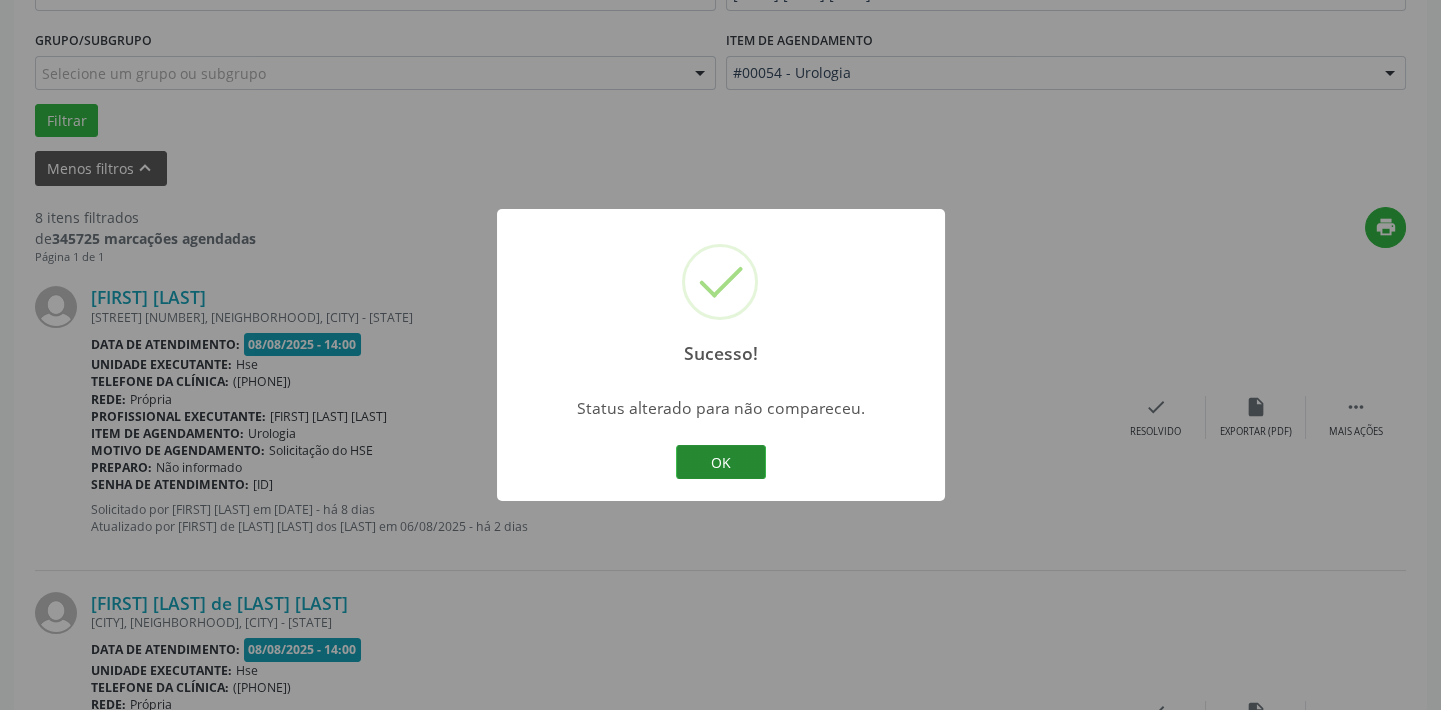 click on "OK" at bounding box center [721, 462] 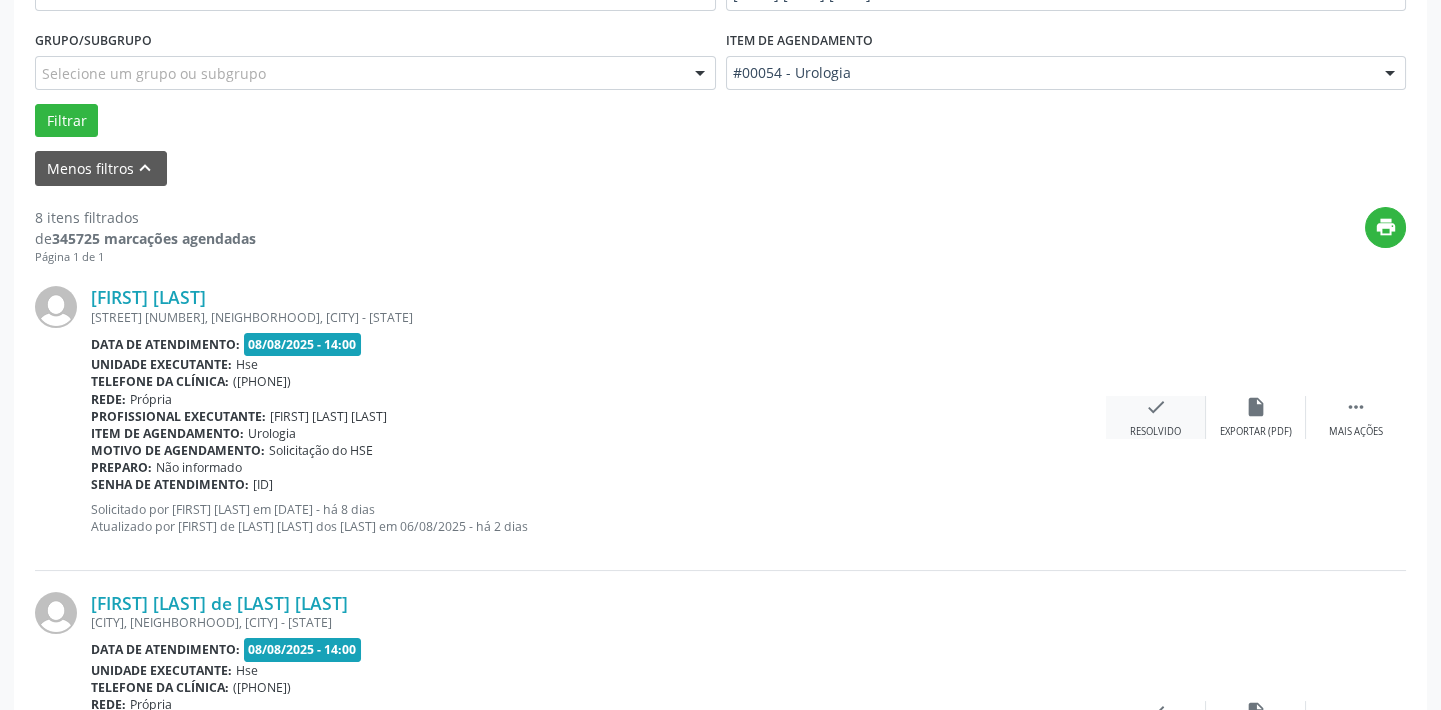 drag, startPoint x: 1177, startPoint y: 391, endPoint x: 1161, endPoint y: 404, distance: 20.615528 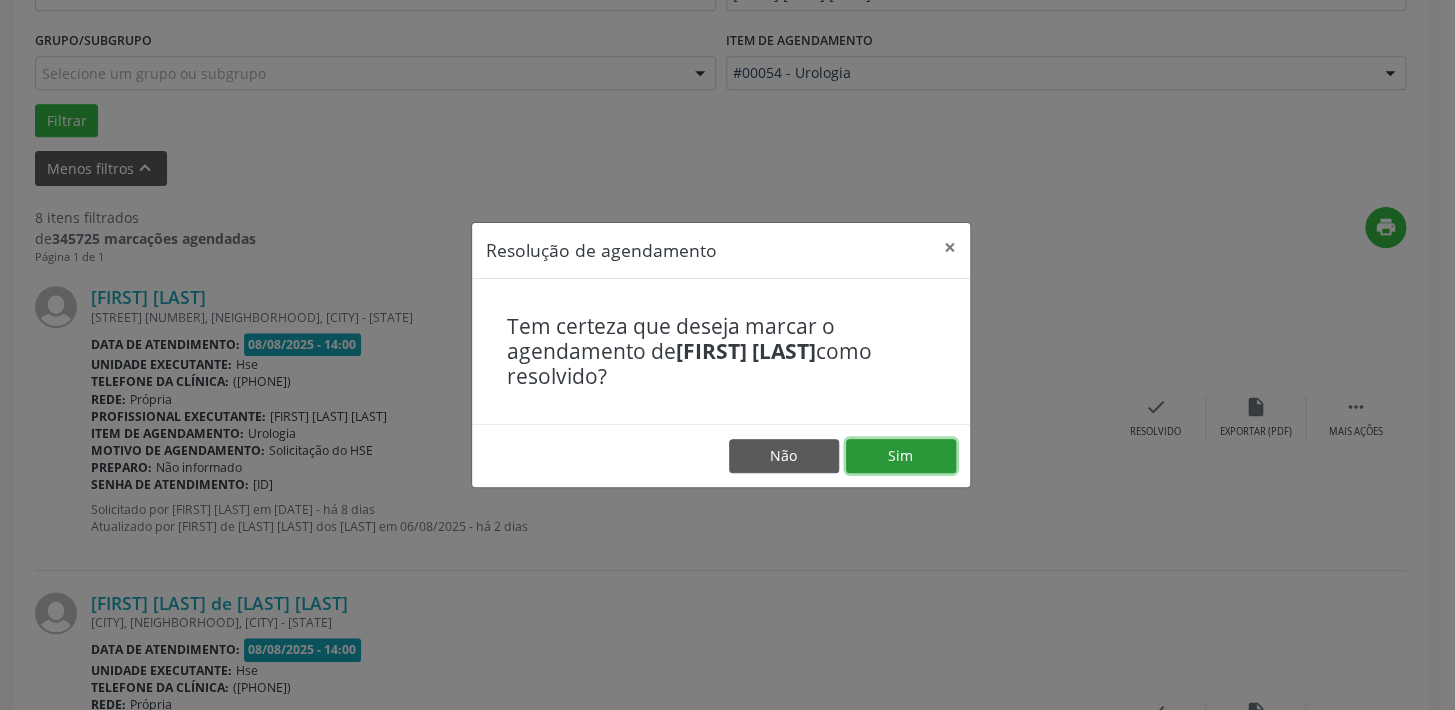click on "Sim" at bounding box center (901, 456) 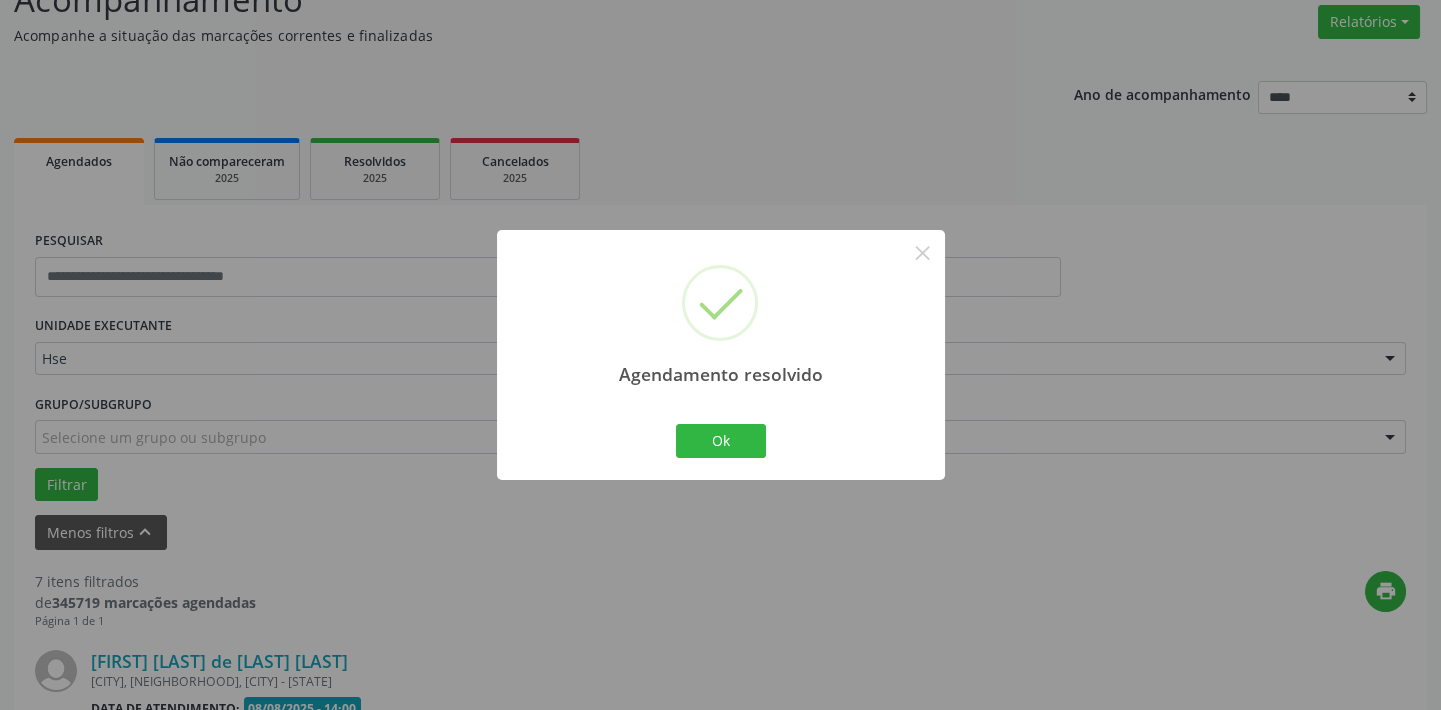 scroll, scrollTop: 525, scrollLeft: 0, axis: vertical 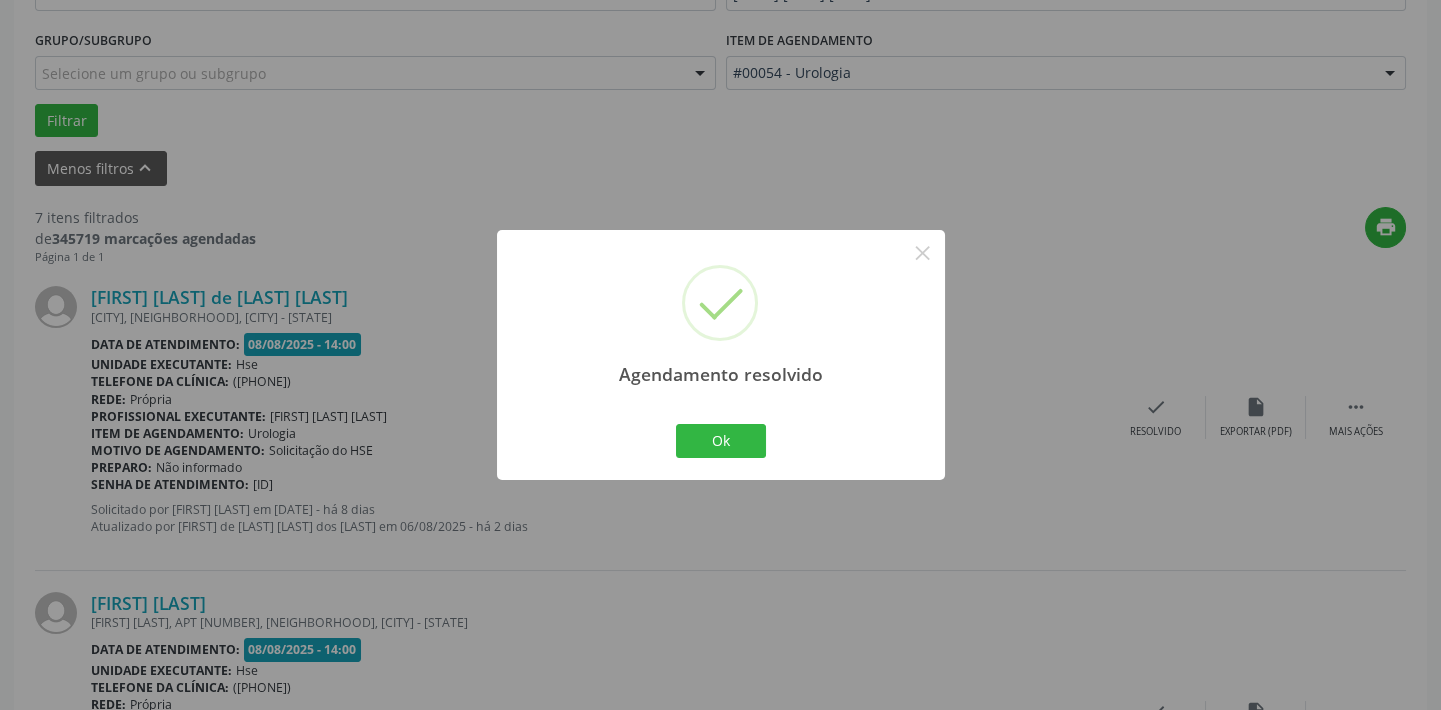 click on "Agendamento resolvido ×" at bounding box center (721, 316) 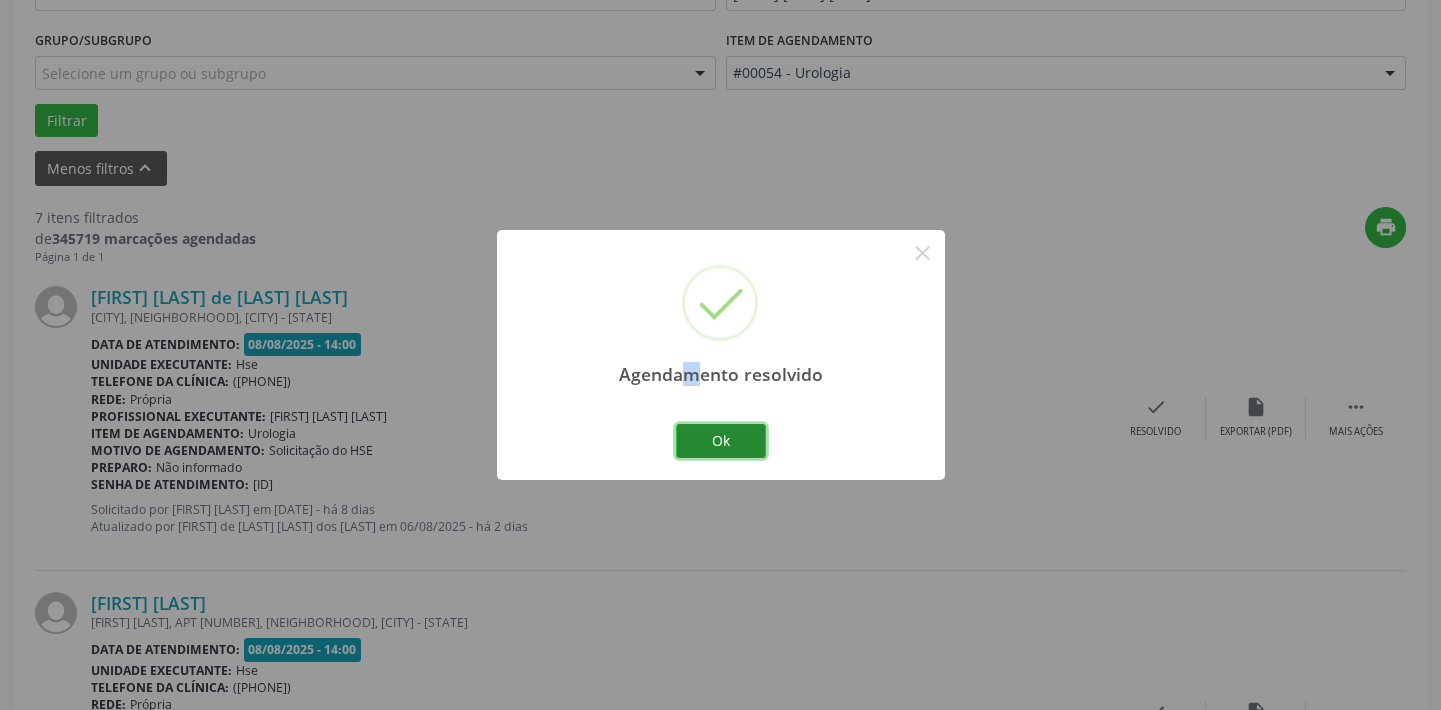 click on "Ok" at bounding box center (721, 441) 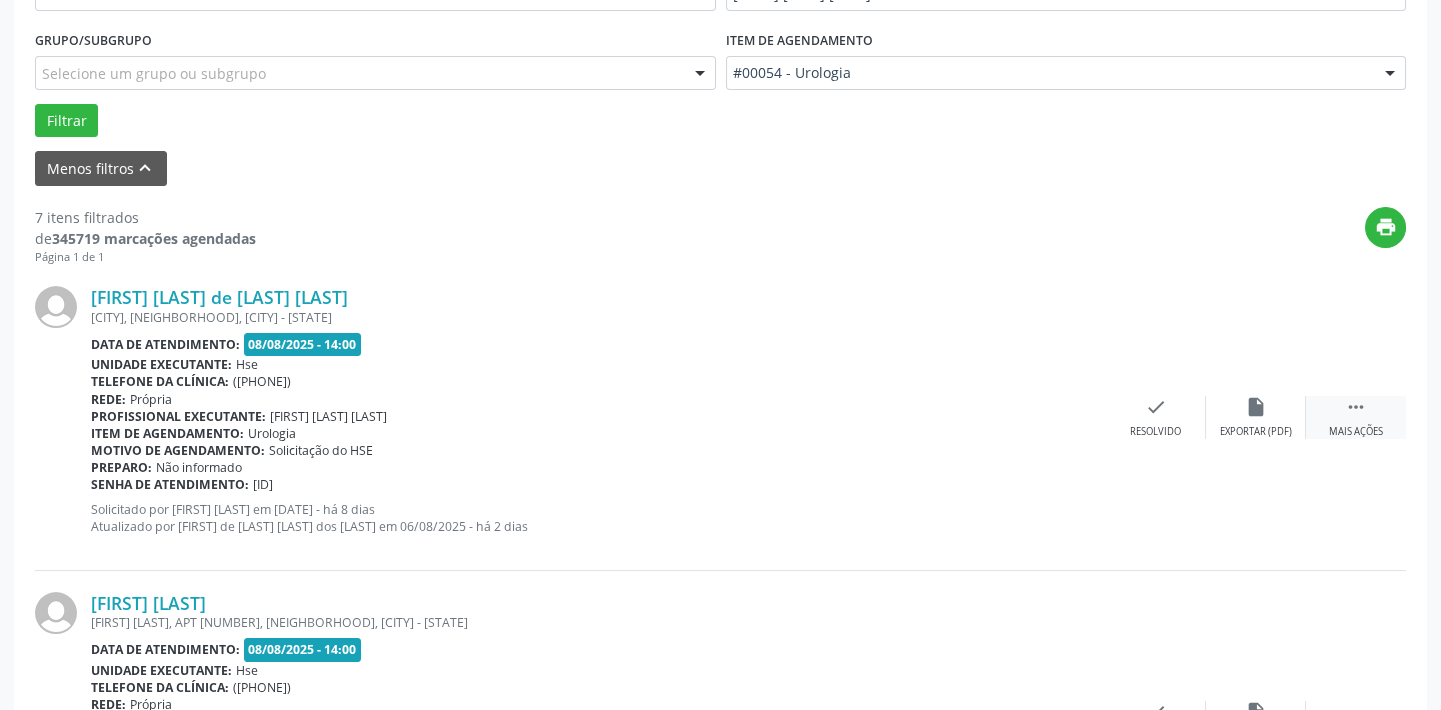 click on "" at bounding box center (1356, 407) 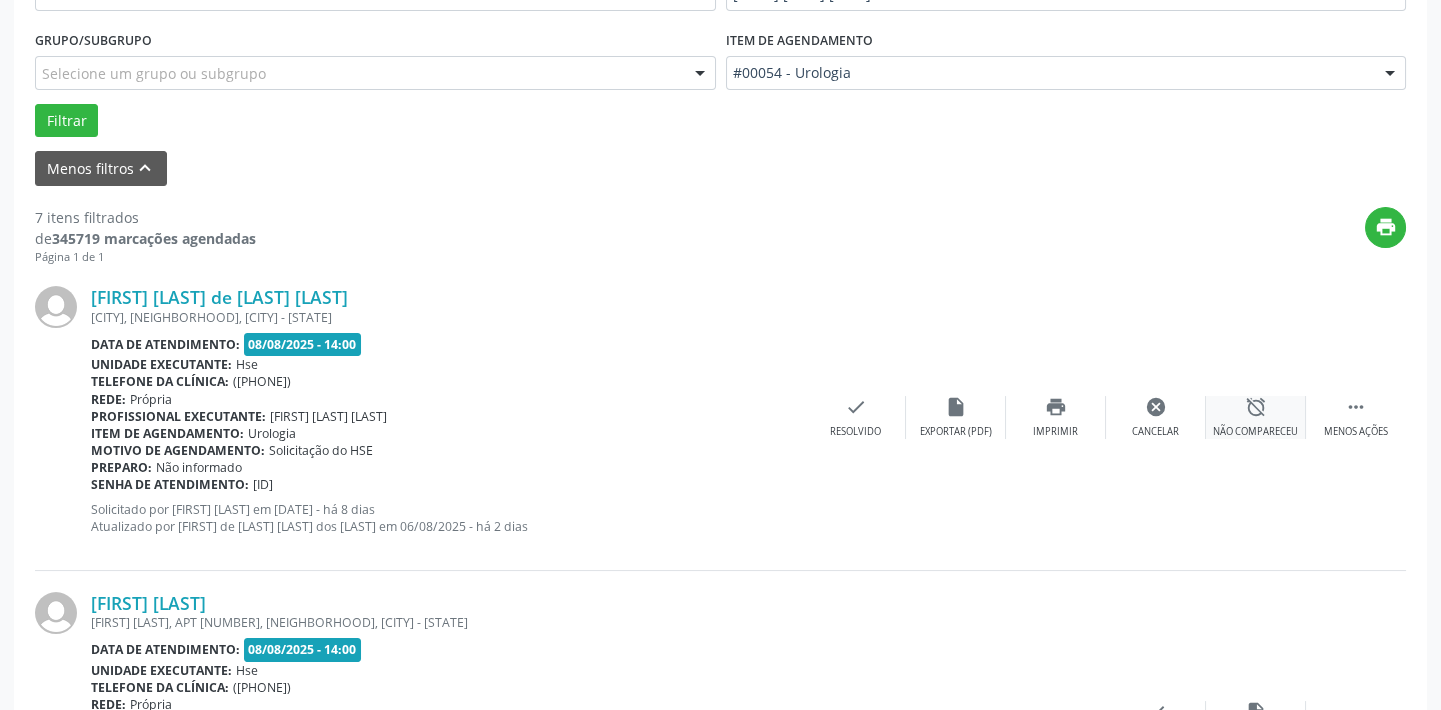 click on "alarm_off
Não compareceu" at bounding box center [1256, 417] 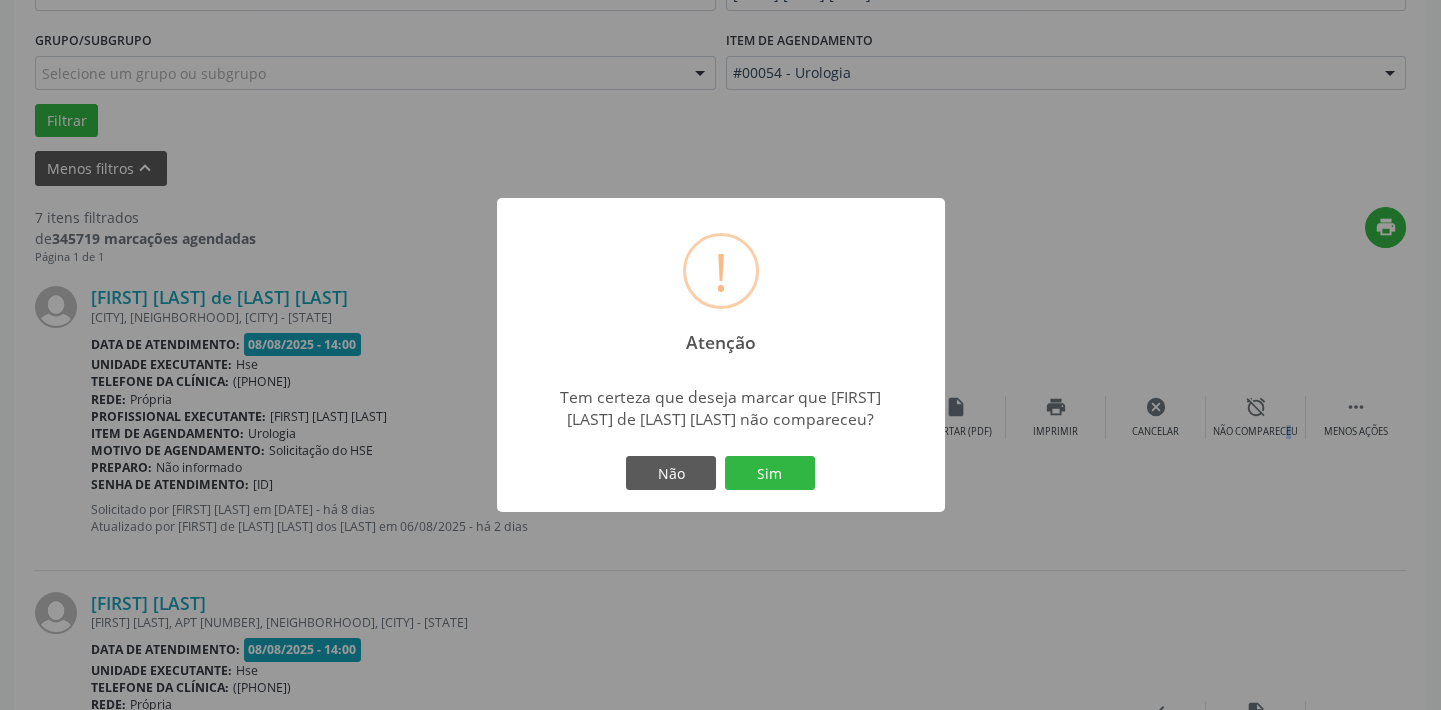 click on "Sim" at bounding box center (770, 473) 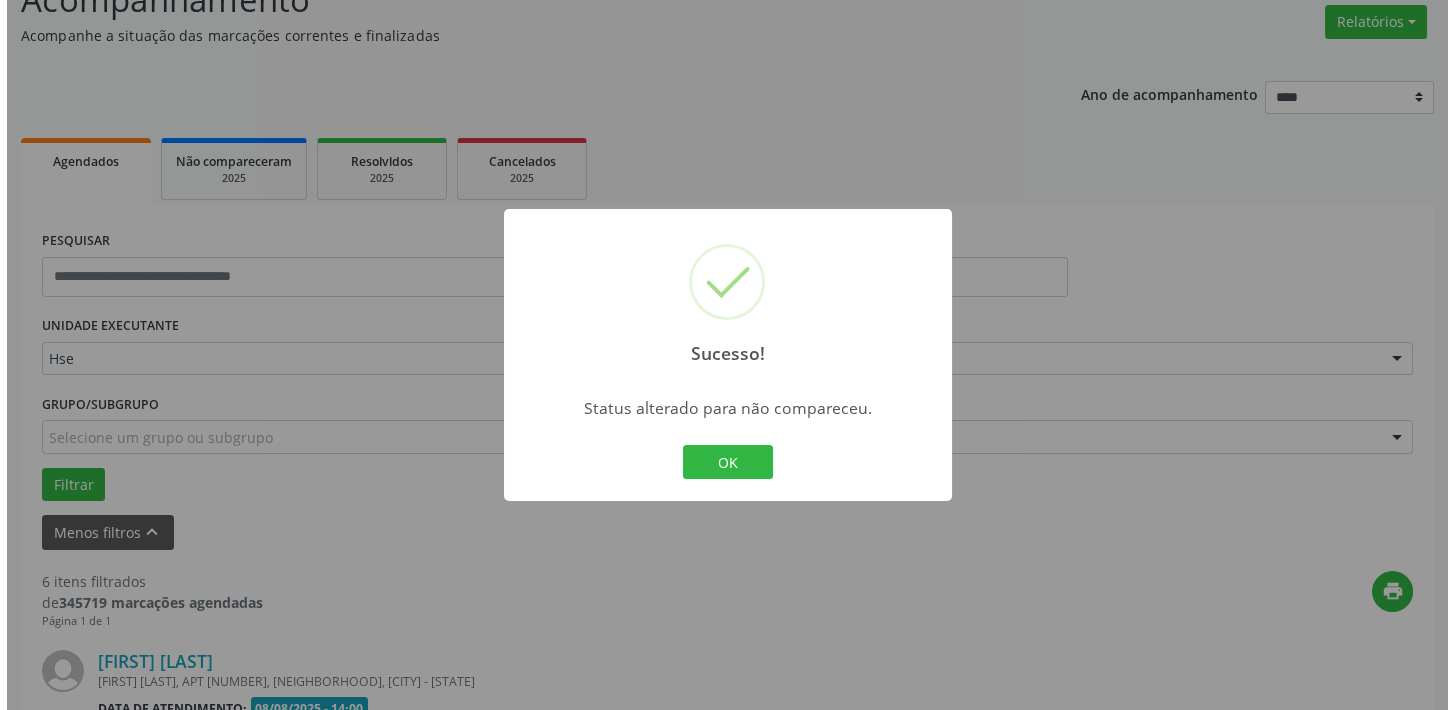 scroll, scrollTop: 525, scrollLeft: 0, axis: vertical 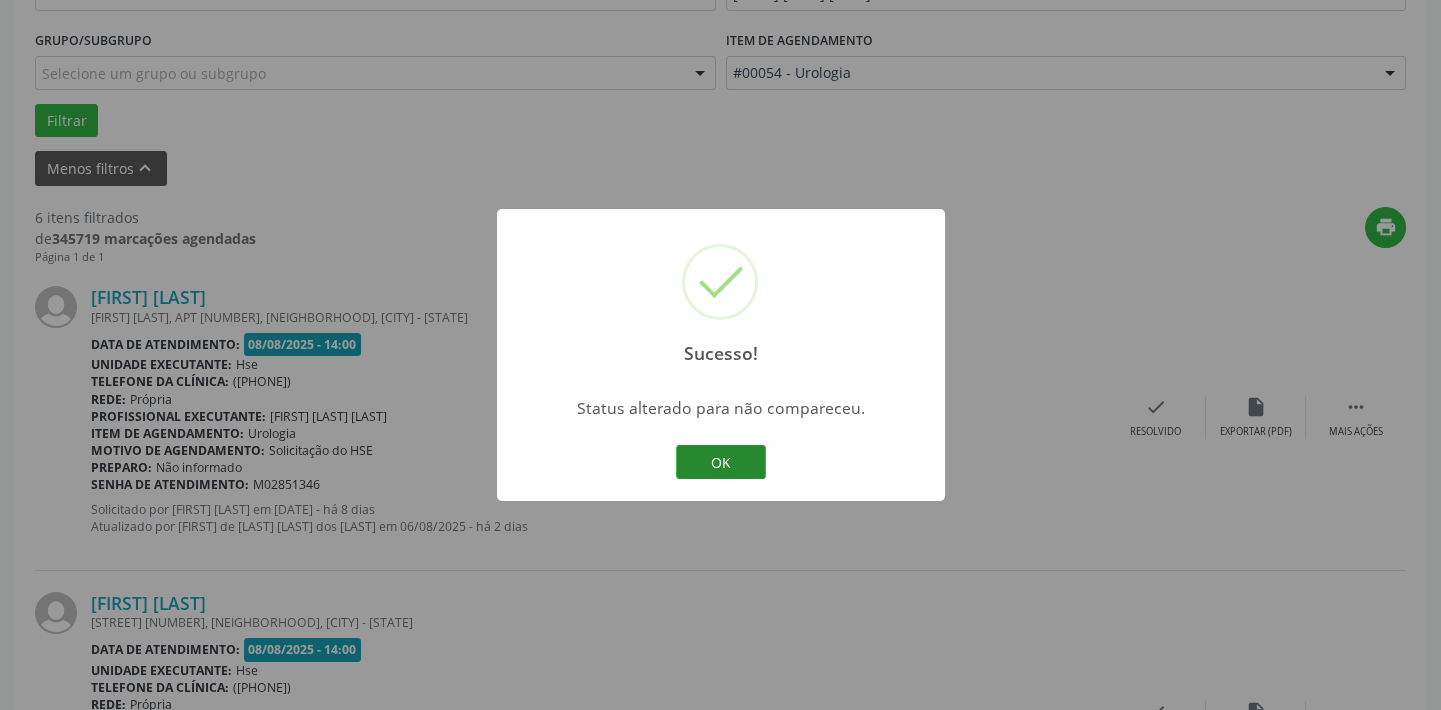 click on "OK" at bounding box center [721, 462] 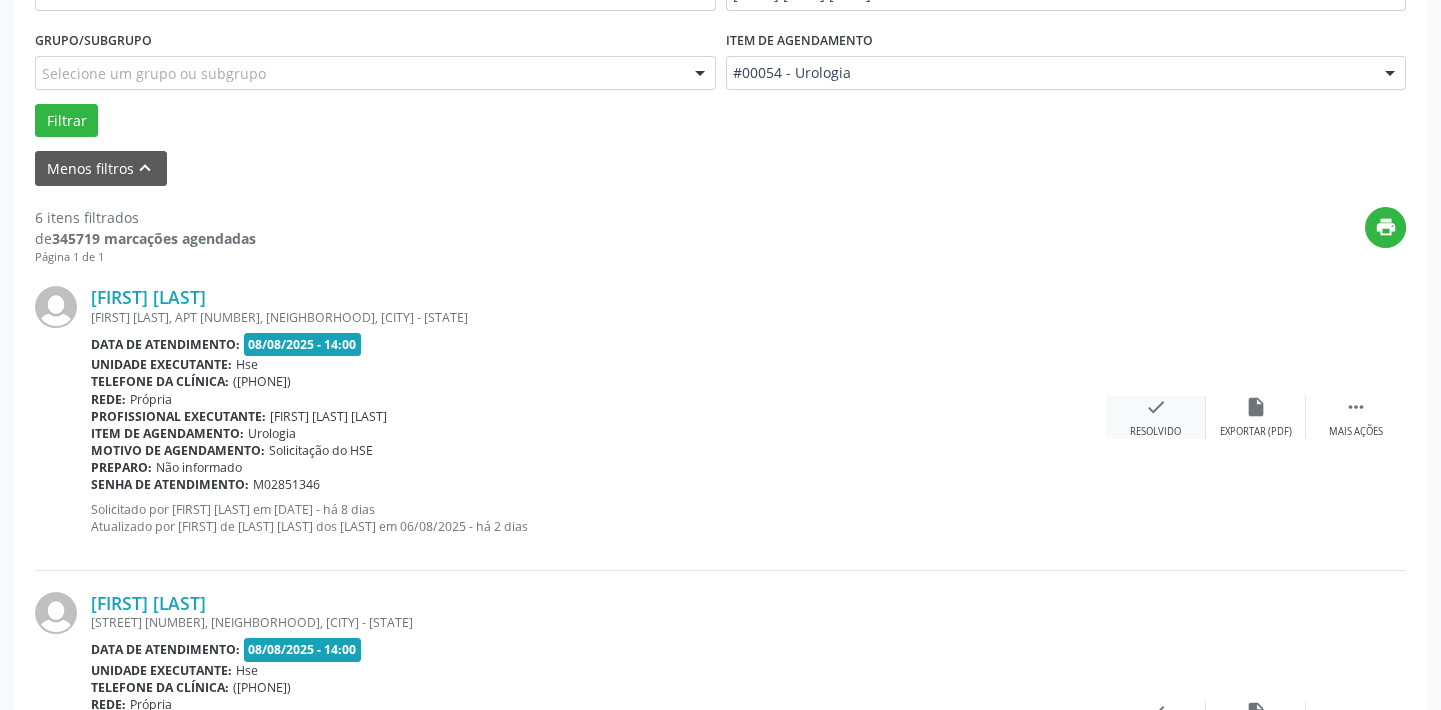 click on "check
Resolvido" at bounding box center (1156, 417) 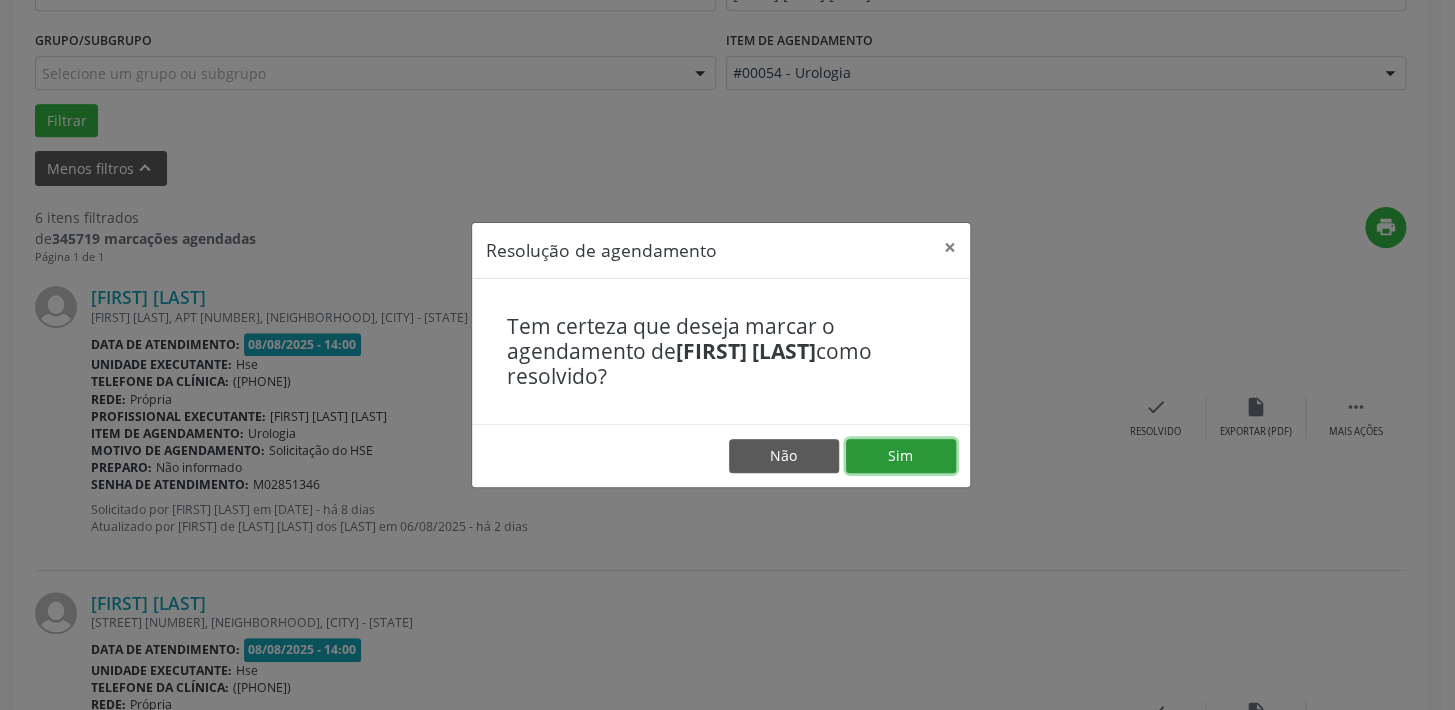 click on "Sim" at bounding box center (901, 456) 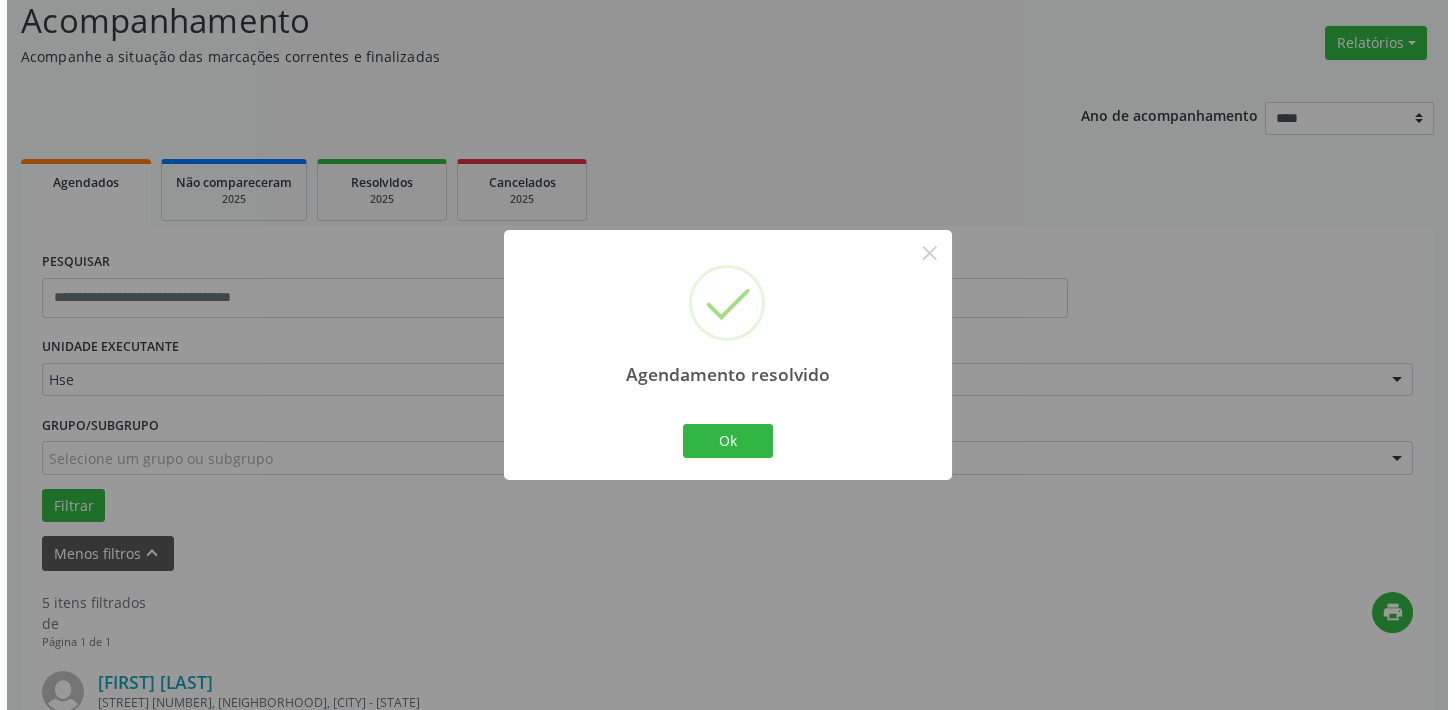 scroll, scrollTop: 525, scrollLeft: 0, axis: vertical 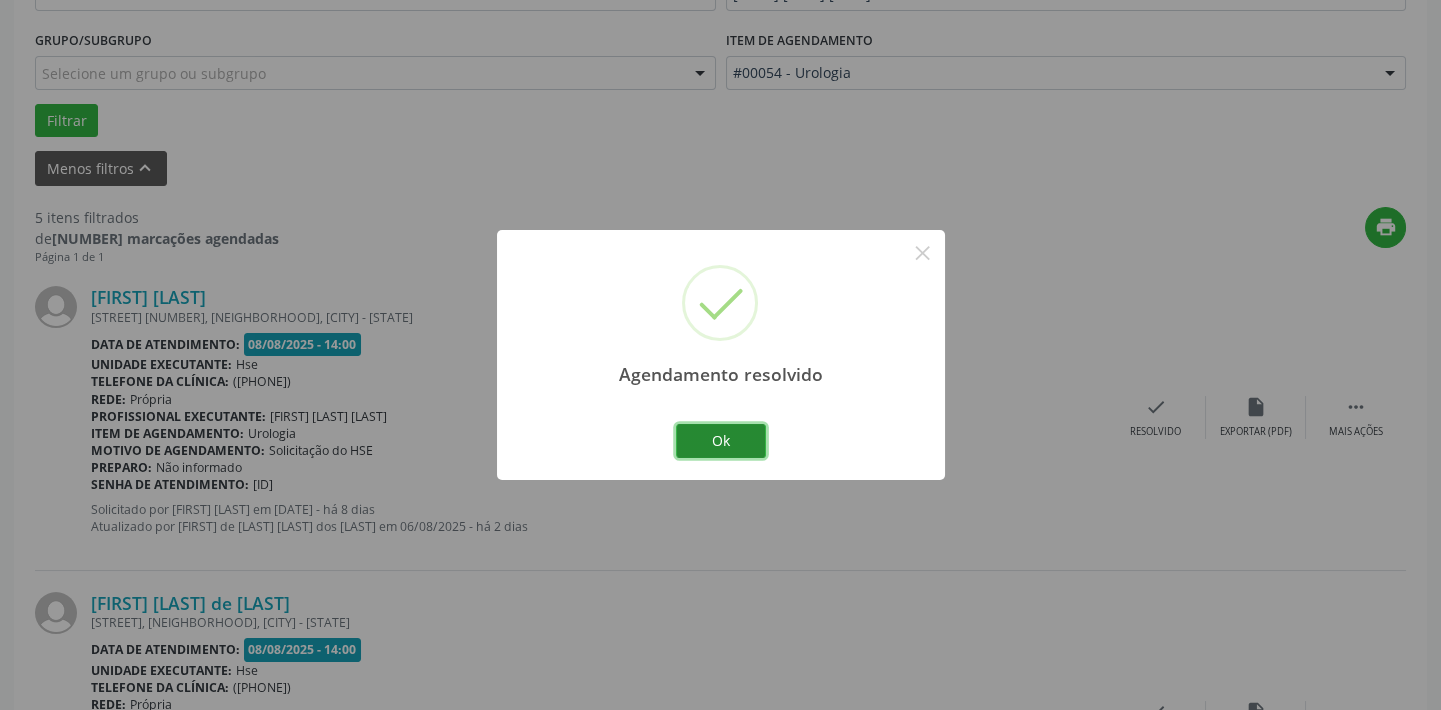 click on "Ok" at bounding box center [721, 441] 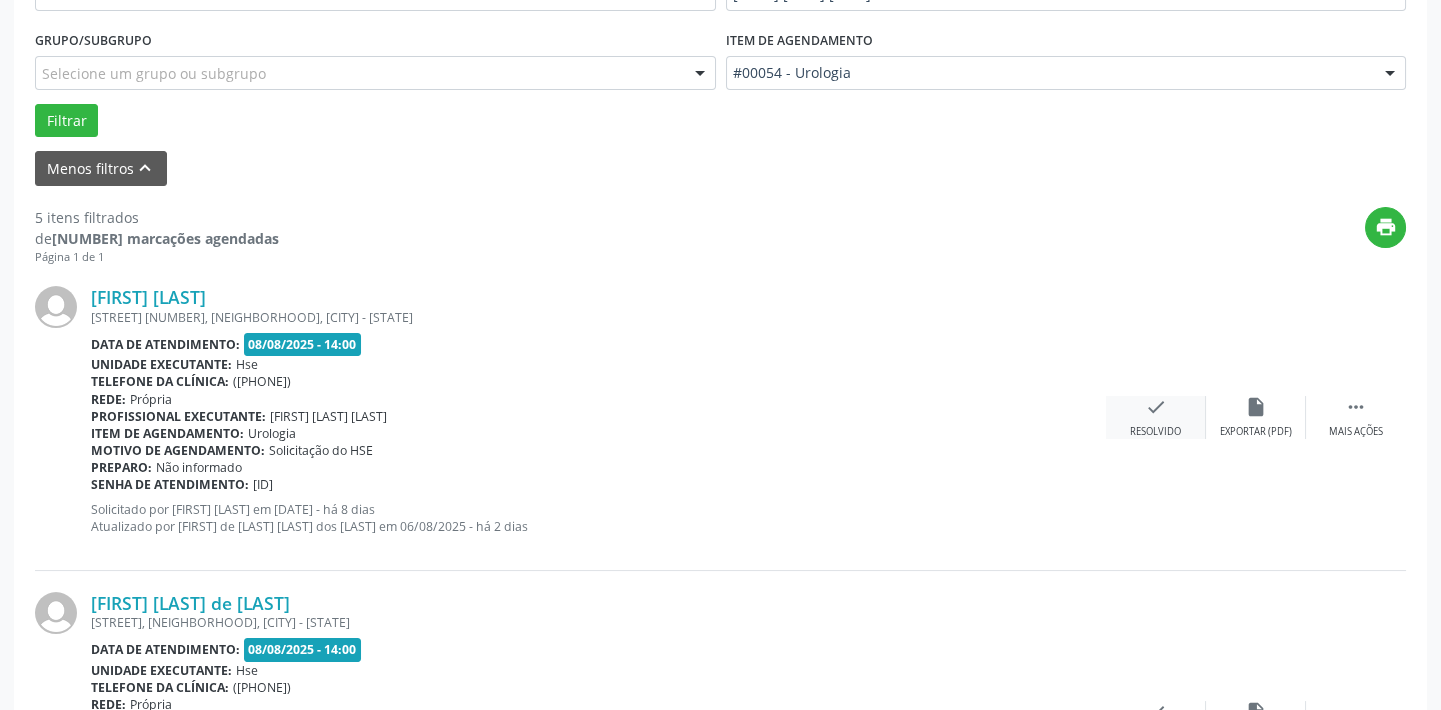 click on "check
Resolvido" at bounding box center (1156, 417) 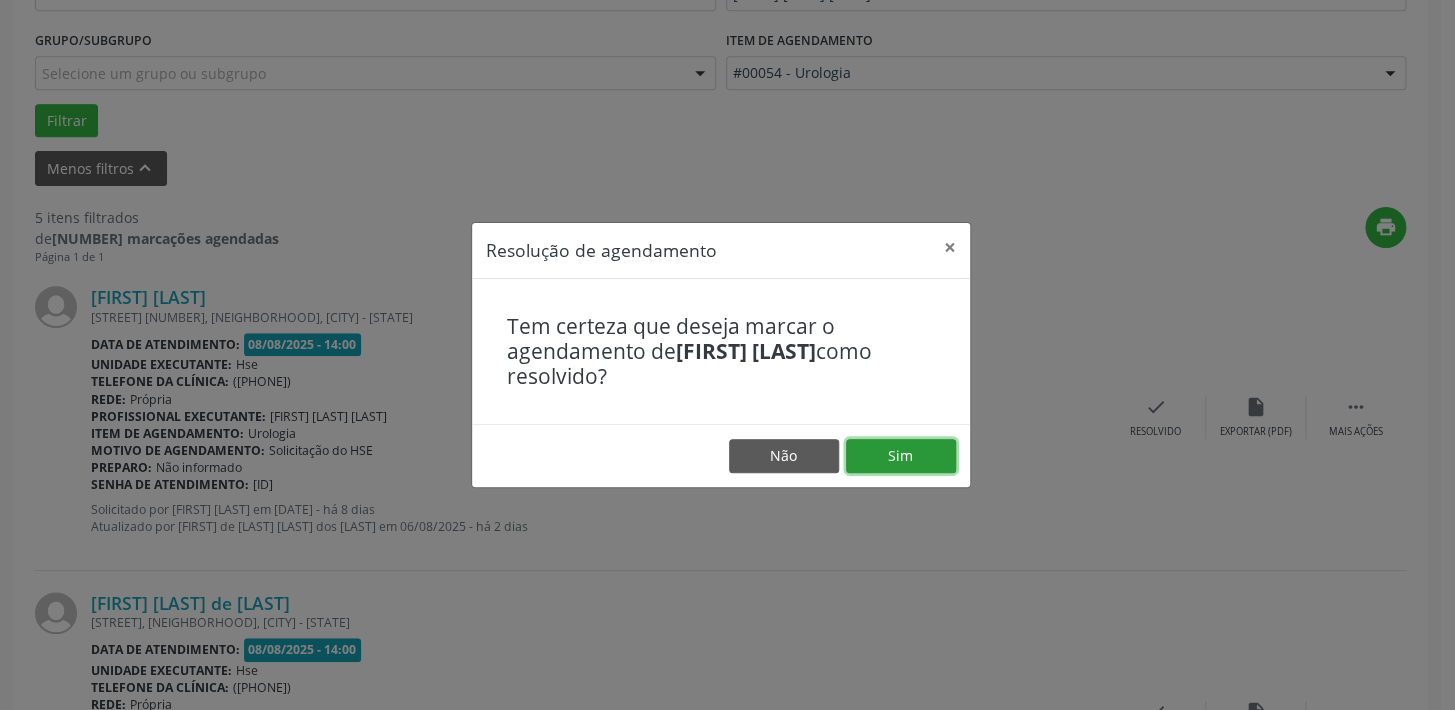 click on "Sim" at bounding box center [901, 456] 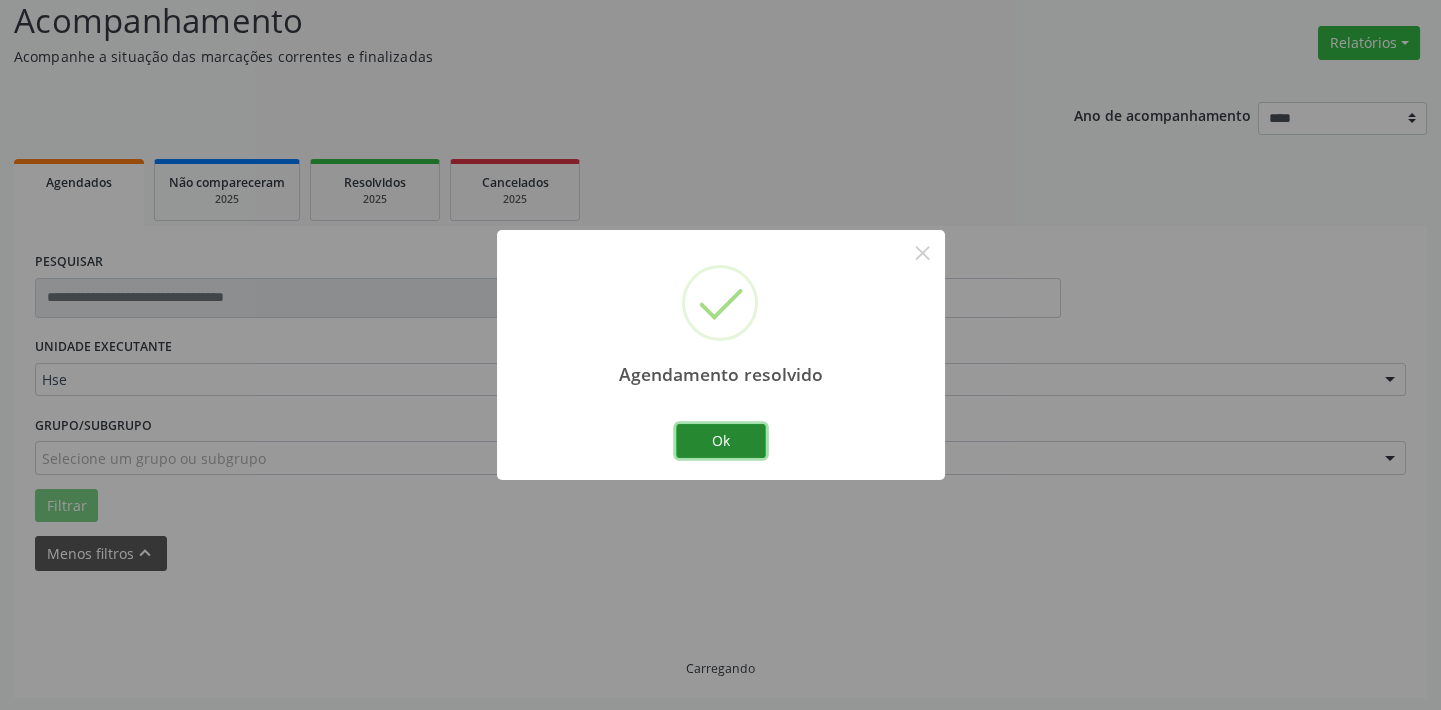 click on "Ok" at bounding box center (721, 441) 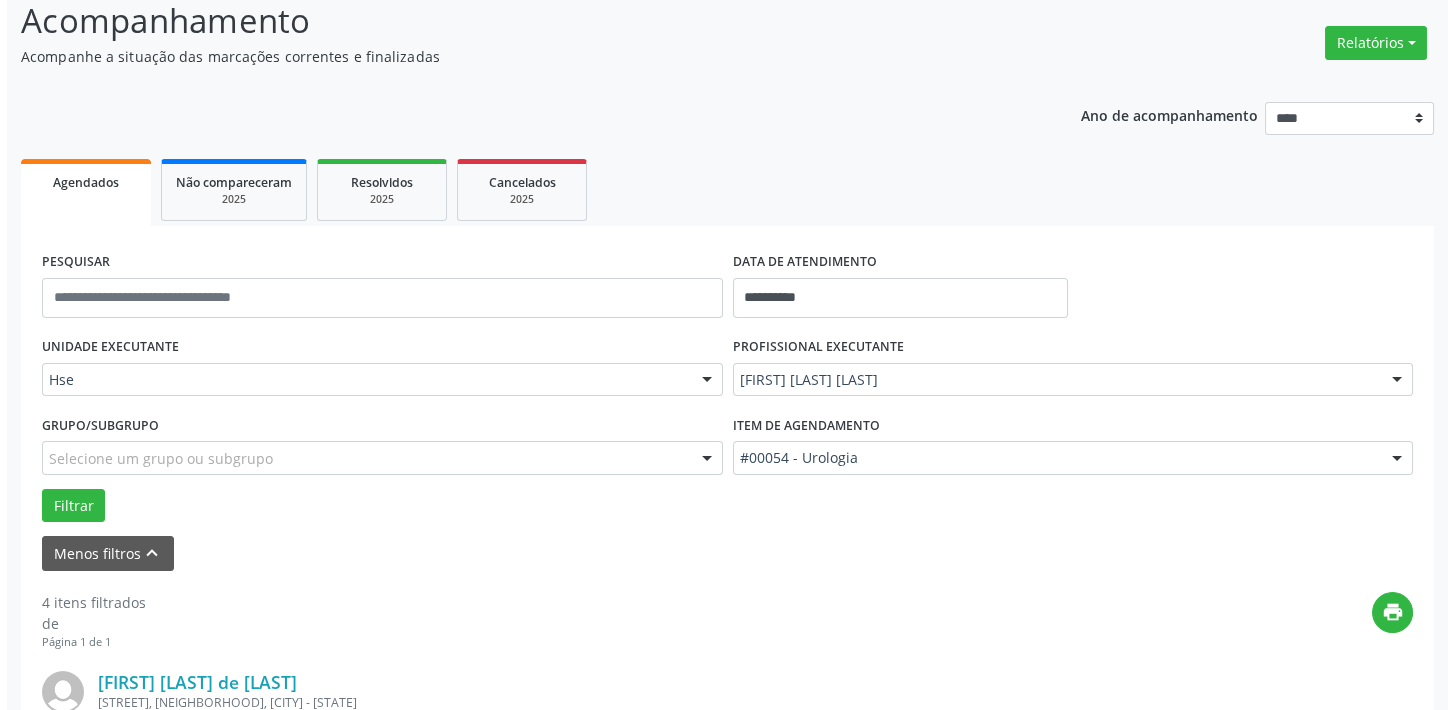 scroll, scrollTop: 525, scrollLeft: 0, axis: vertical 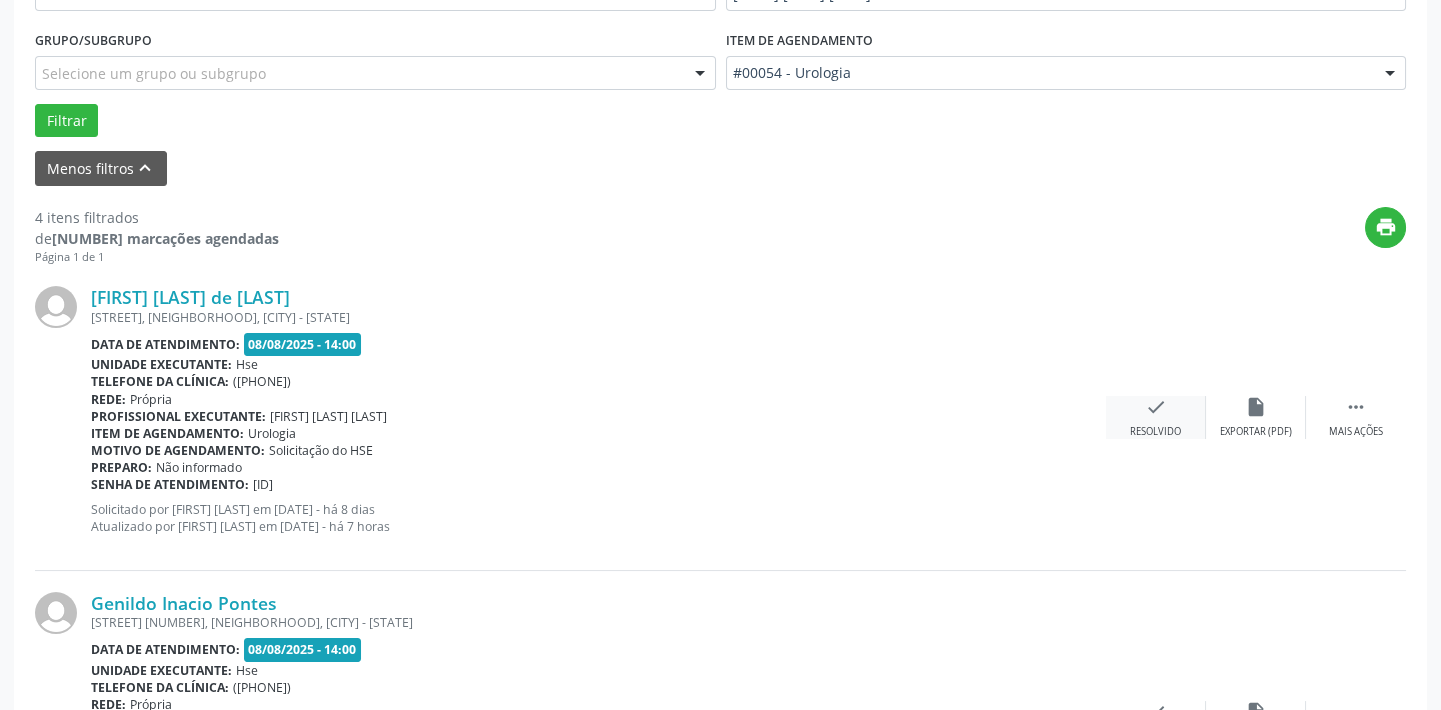 click on "check
Resolvido" at bounding box center [1156, 417] 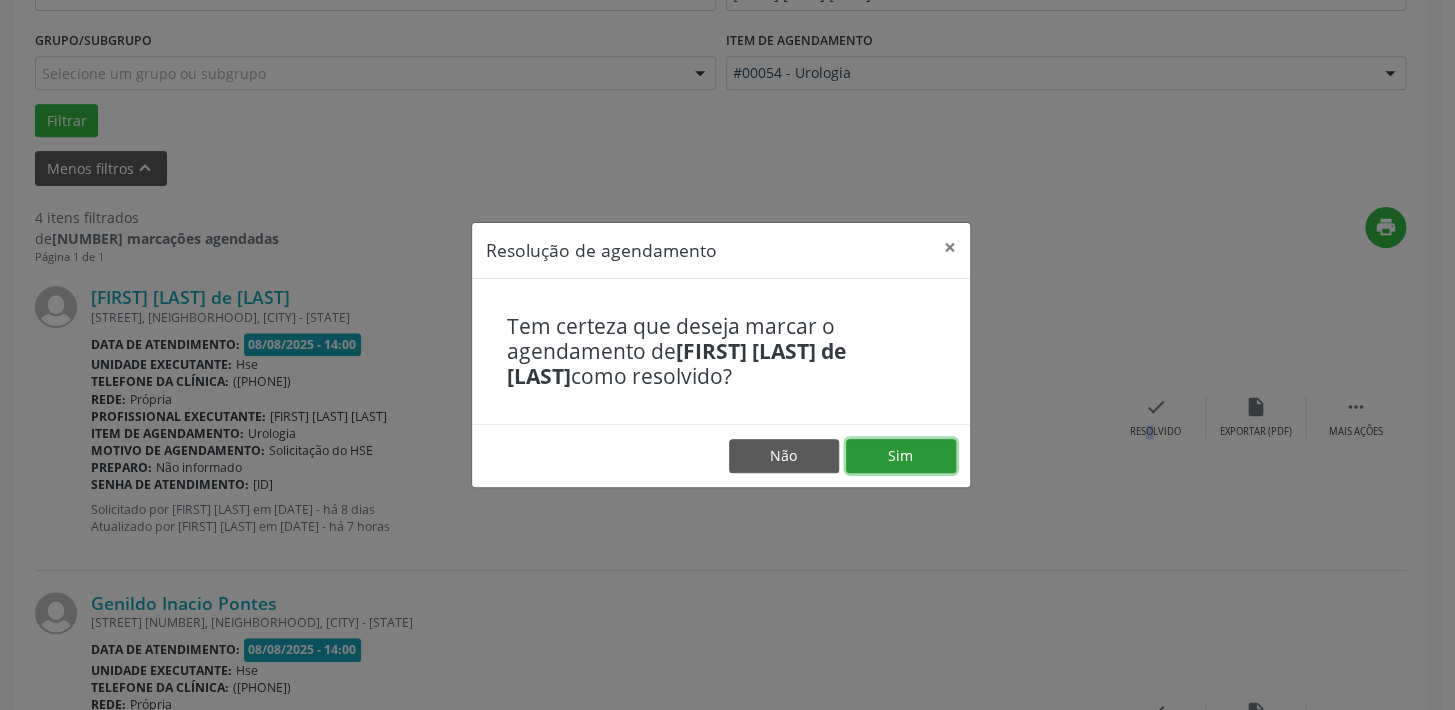 click on "Sim" at bounding box center (901, 456) 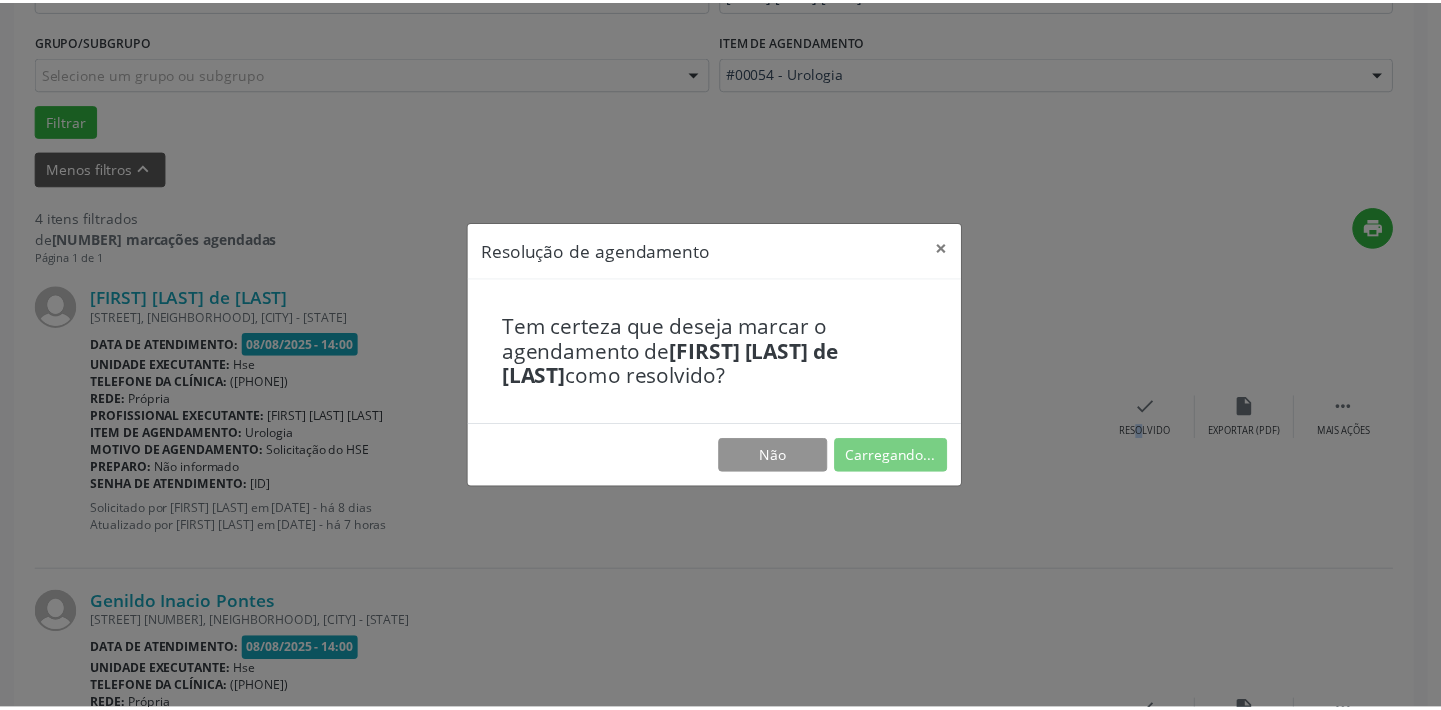 scroll, scrollTop: 140, scrollLeft: 0, axis: vertical 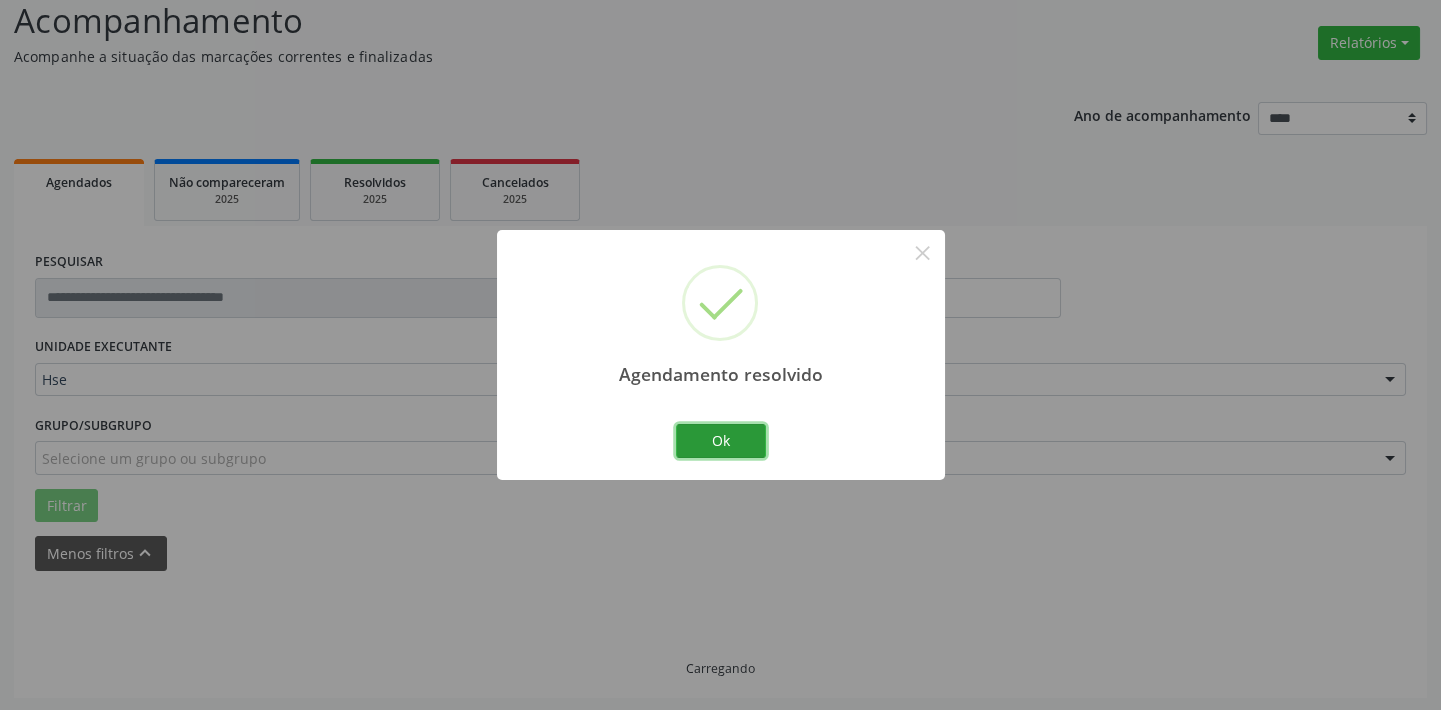click on "Ok" at bounding box center [721, 441] 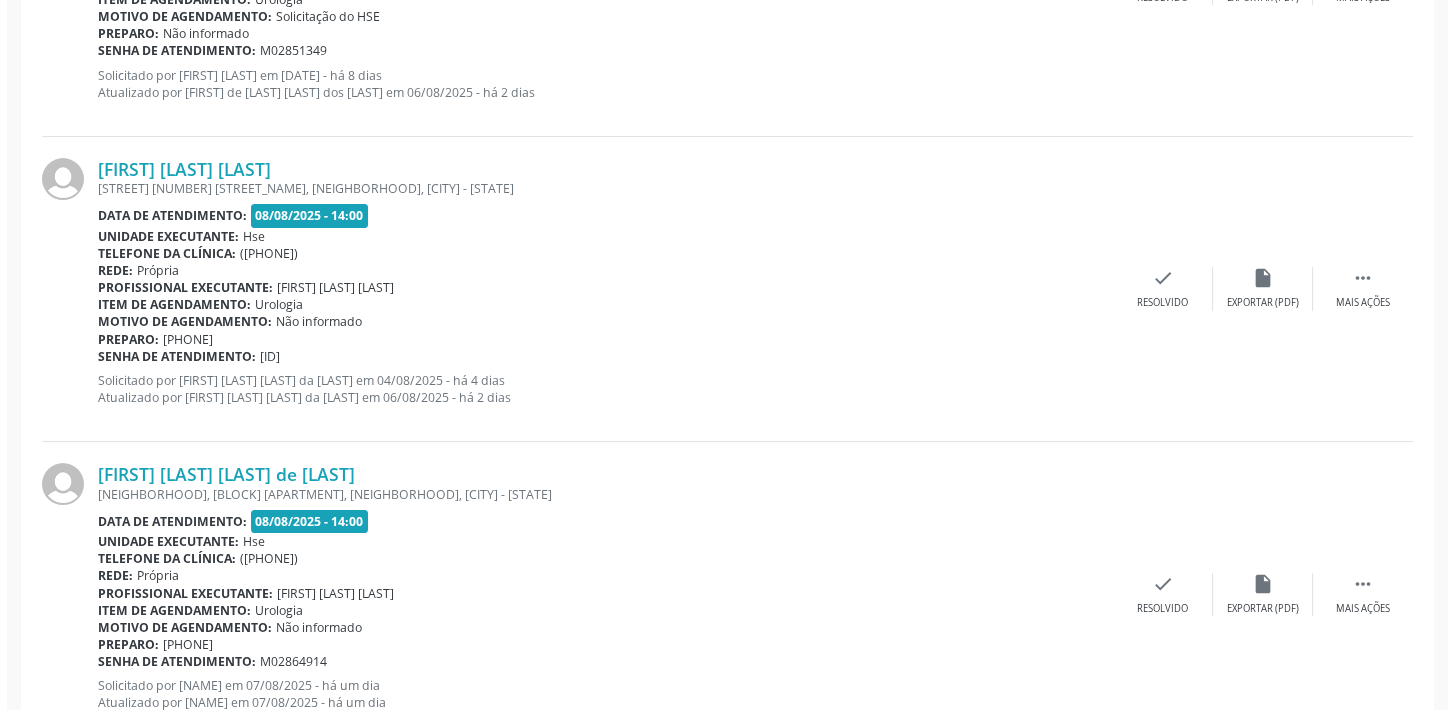 scroll, scrollTop: 686, scrollLeft: 0, axis: vertical 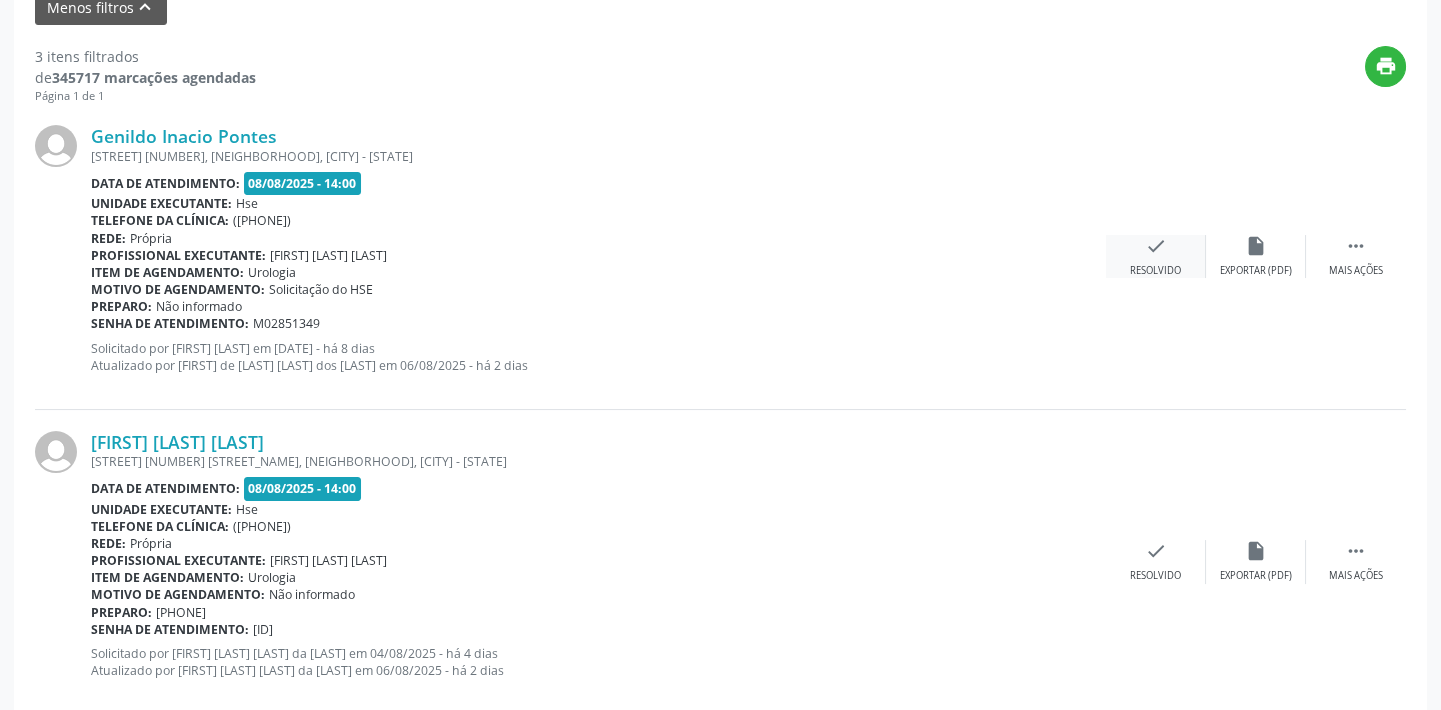 click on "Resolvido" at bounding box center (1155, 271) 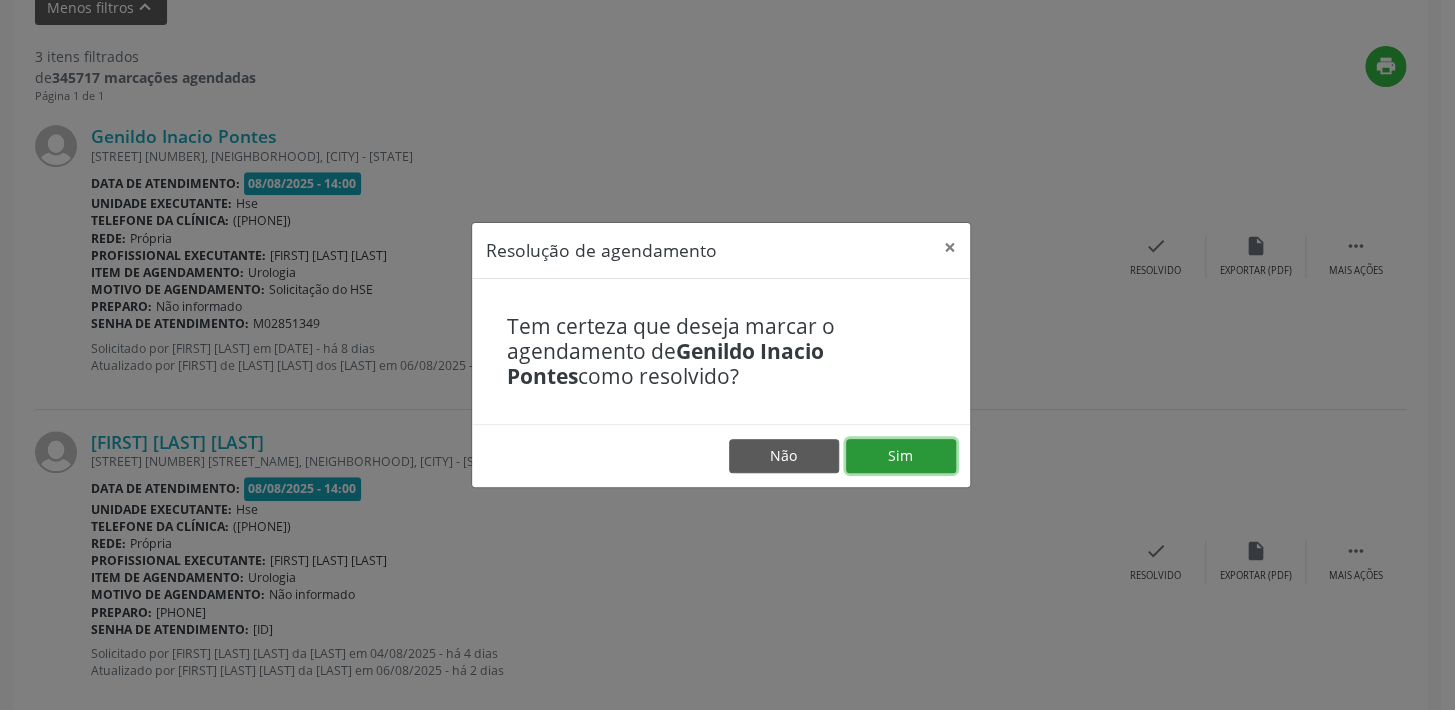 click on "Sim" at bounding box center [901, 456] 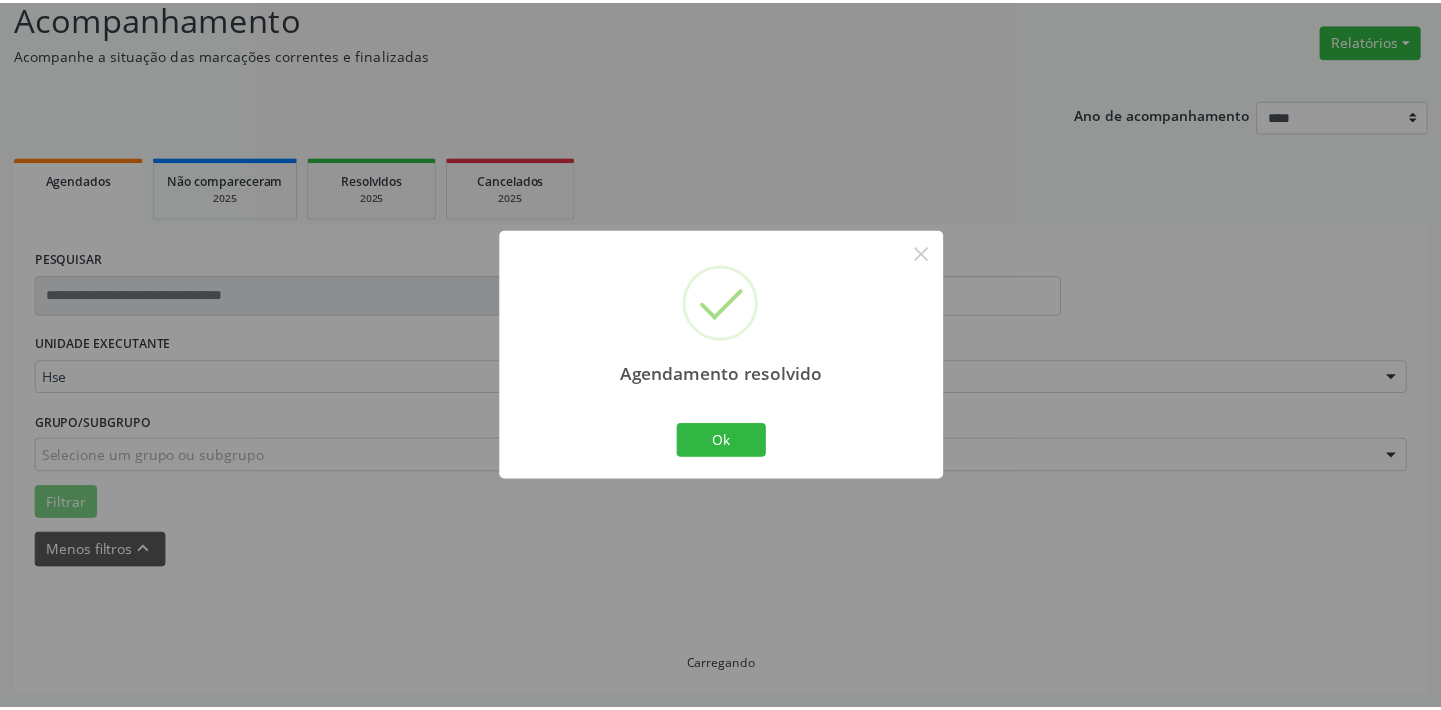 scroll, scrollTop: 140, scrollLeft: 0, axis: vertical 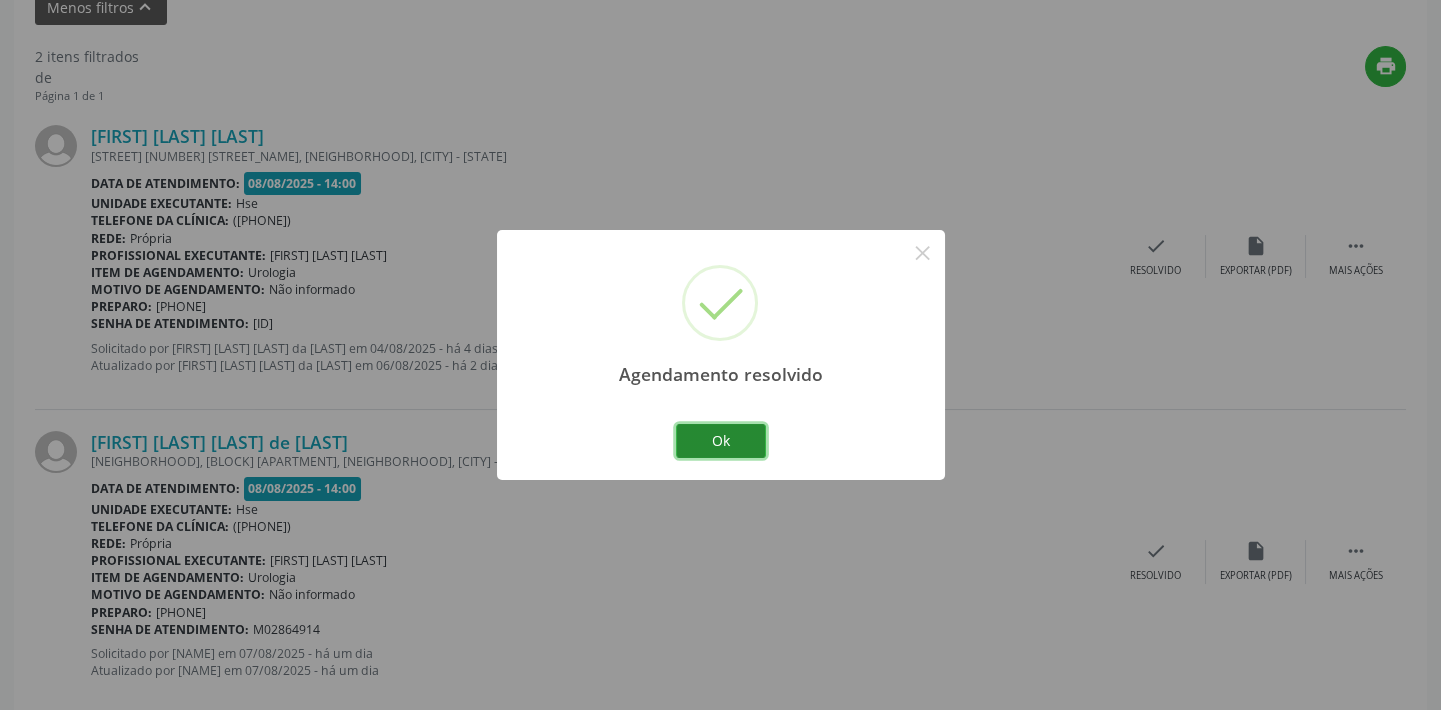 click on "Ok" at bounding box center [721, 441] 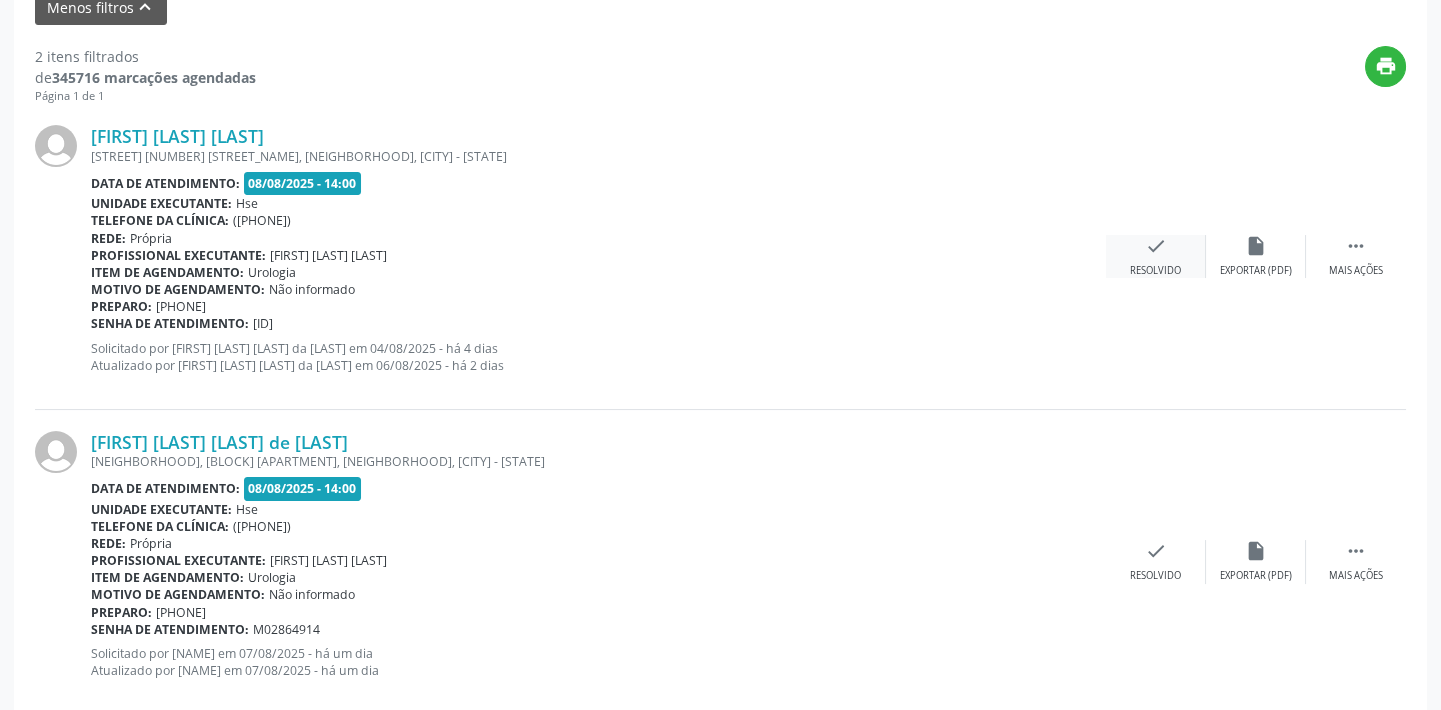click on "Resolvido" at bounding box center (1155, 271) 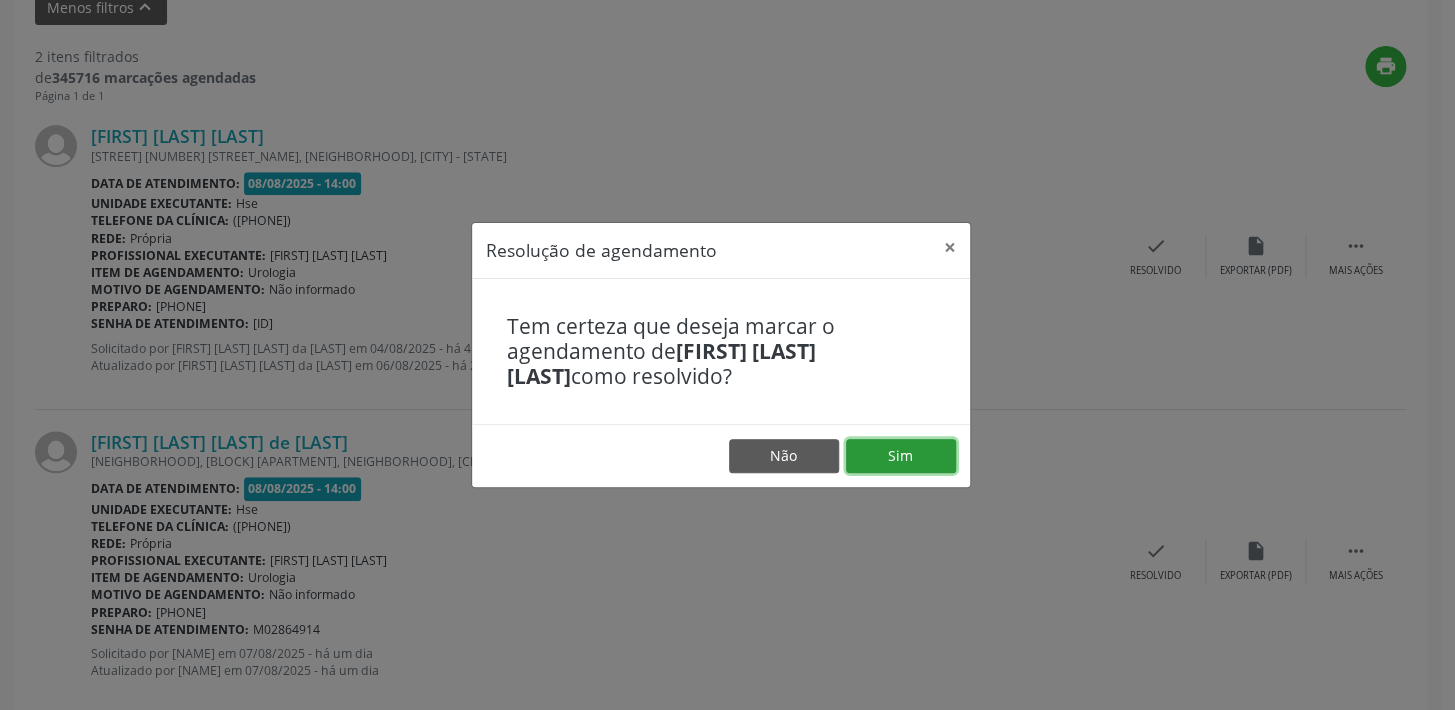 click on "Sim" at bounding box center (901, 456) 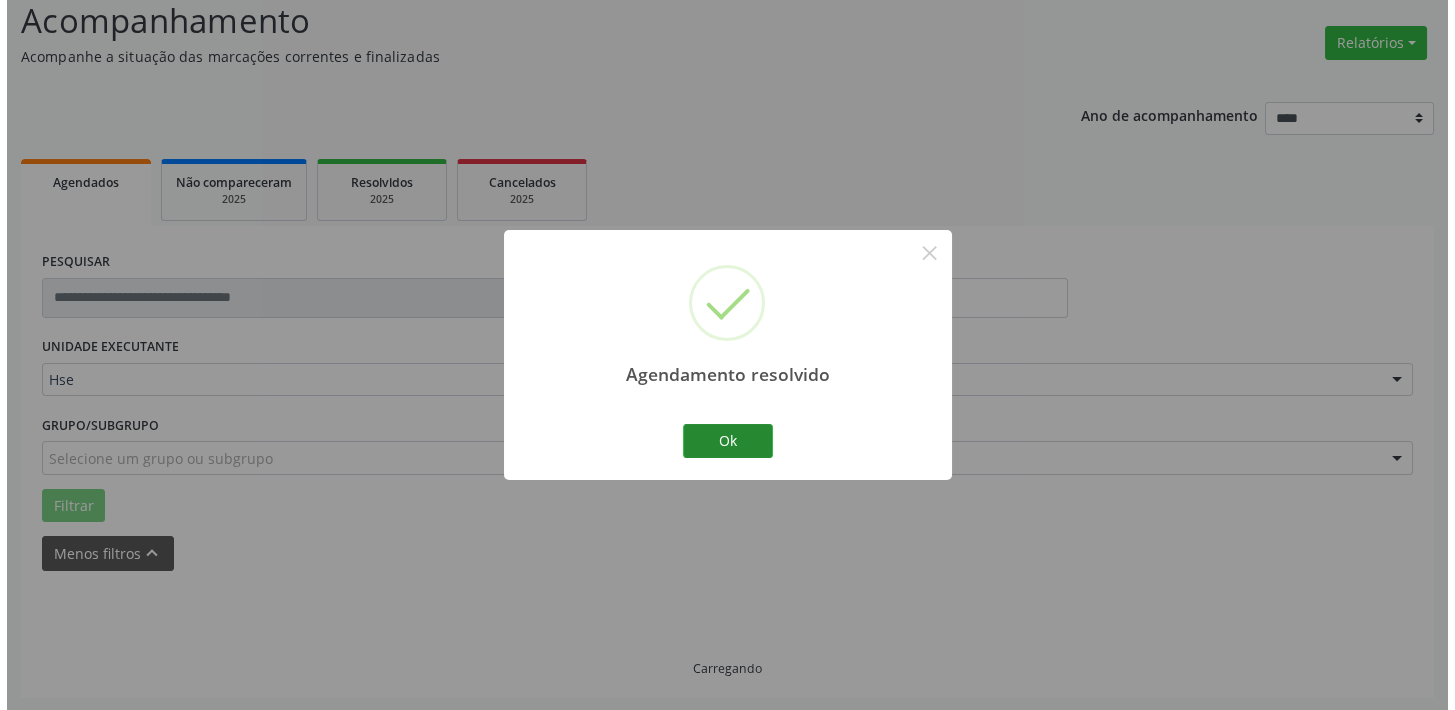 scroll, scrollTop: 419, scrollLeft: 0, axis: vertical 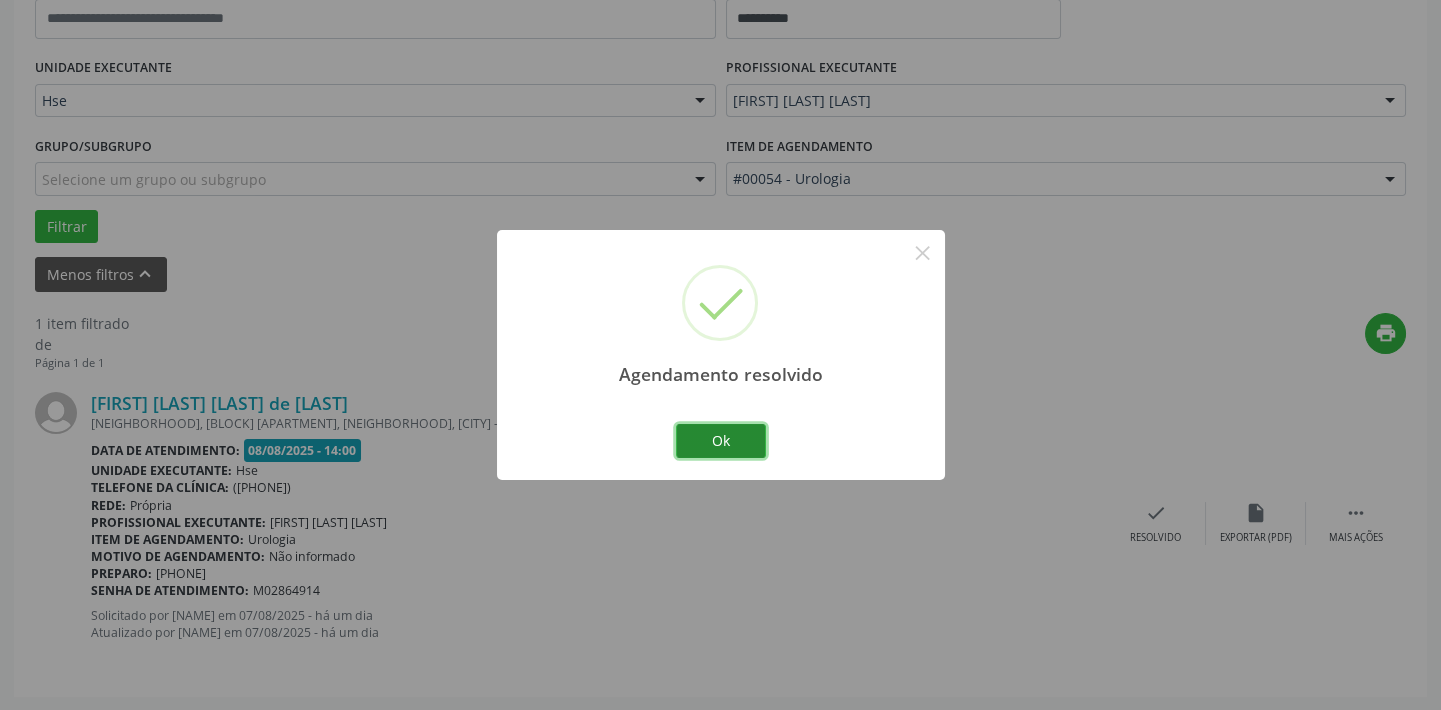 click on "Ok" at bounding box center [721, 441] 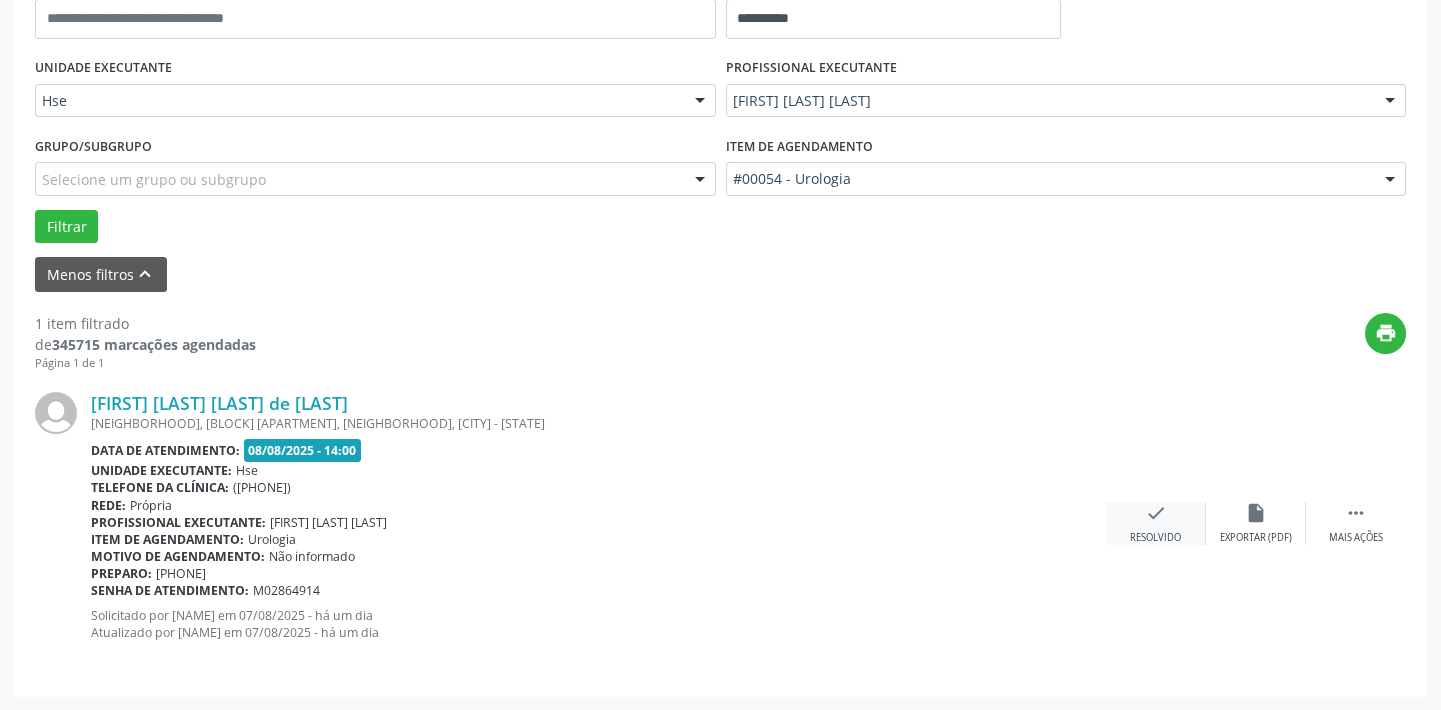 click on "check" at bounding box center [1156, 513] 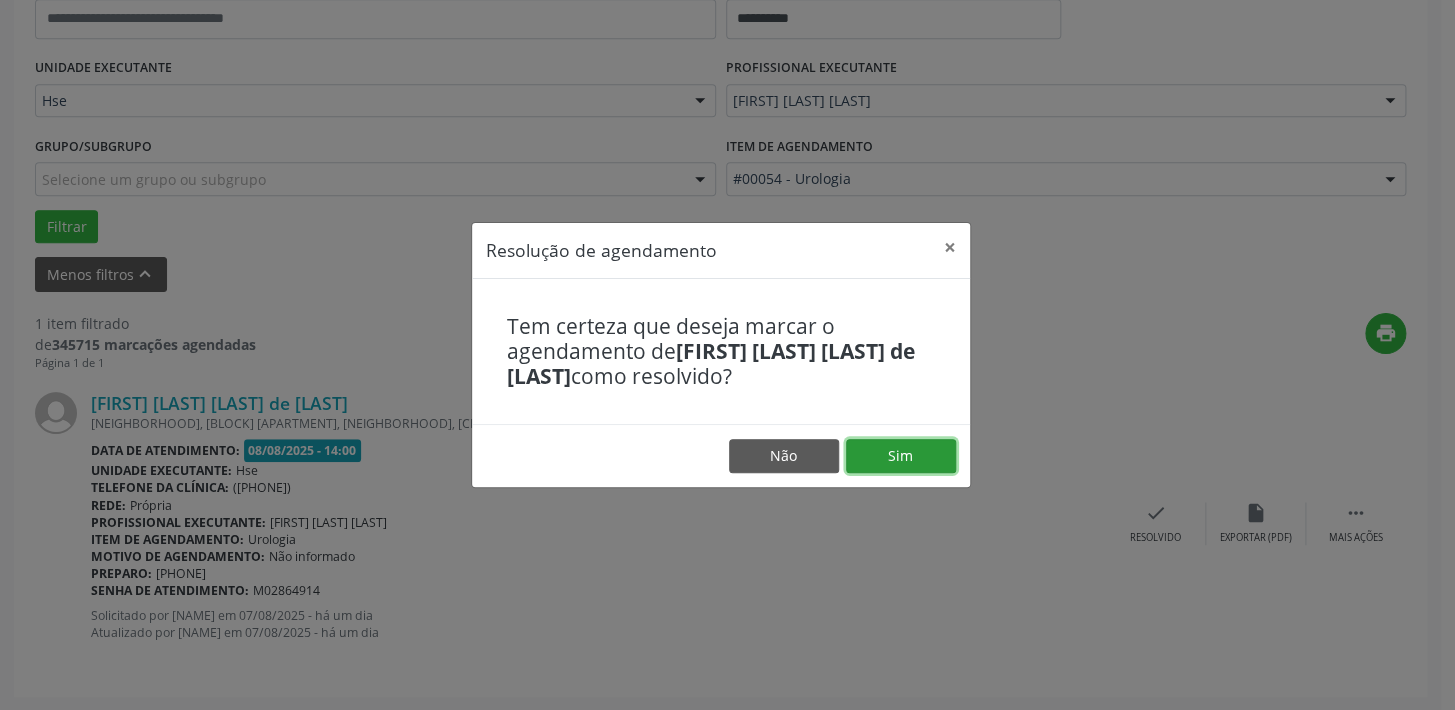 click on "Sim" at bounding box center (901, 456) 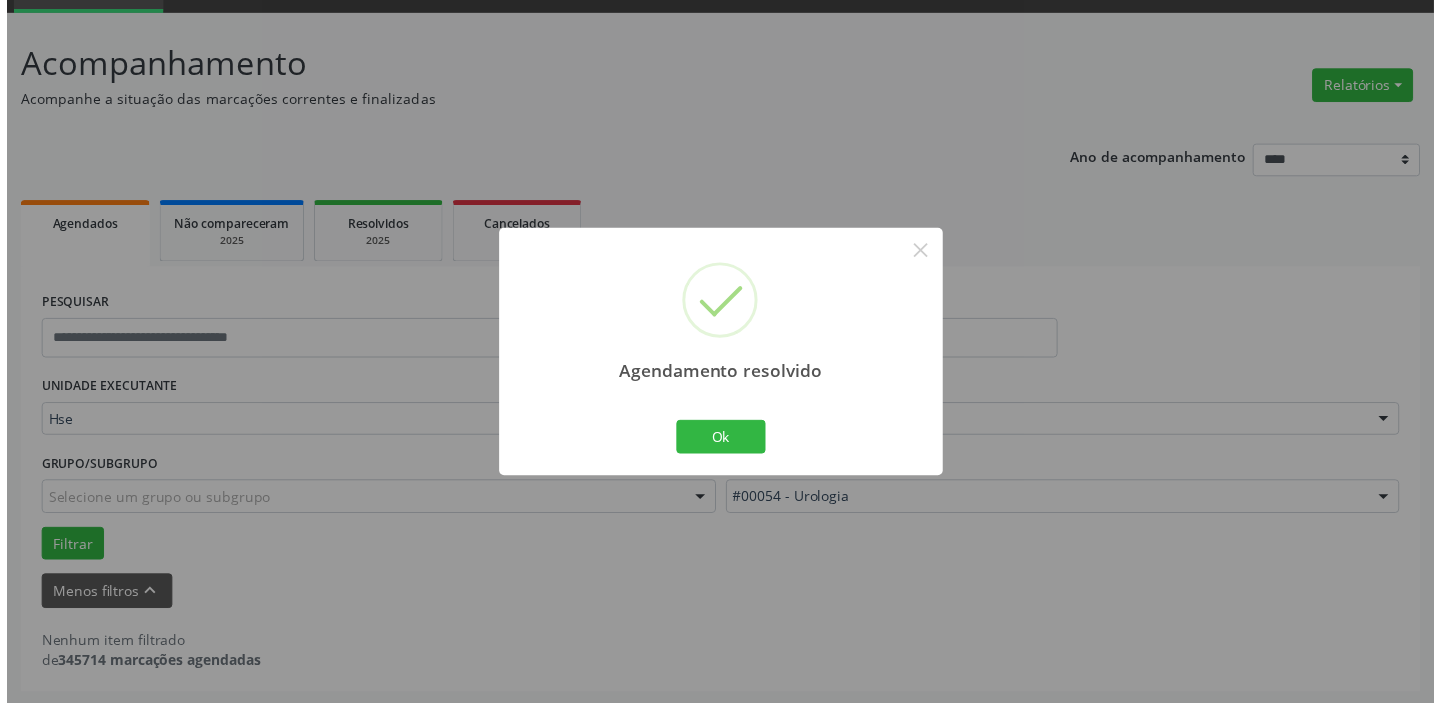 scroll, scrollTop: 104, scrollLeft: 0, axis: vertical 